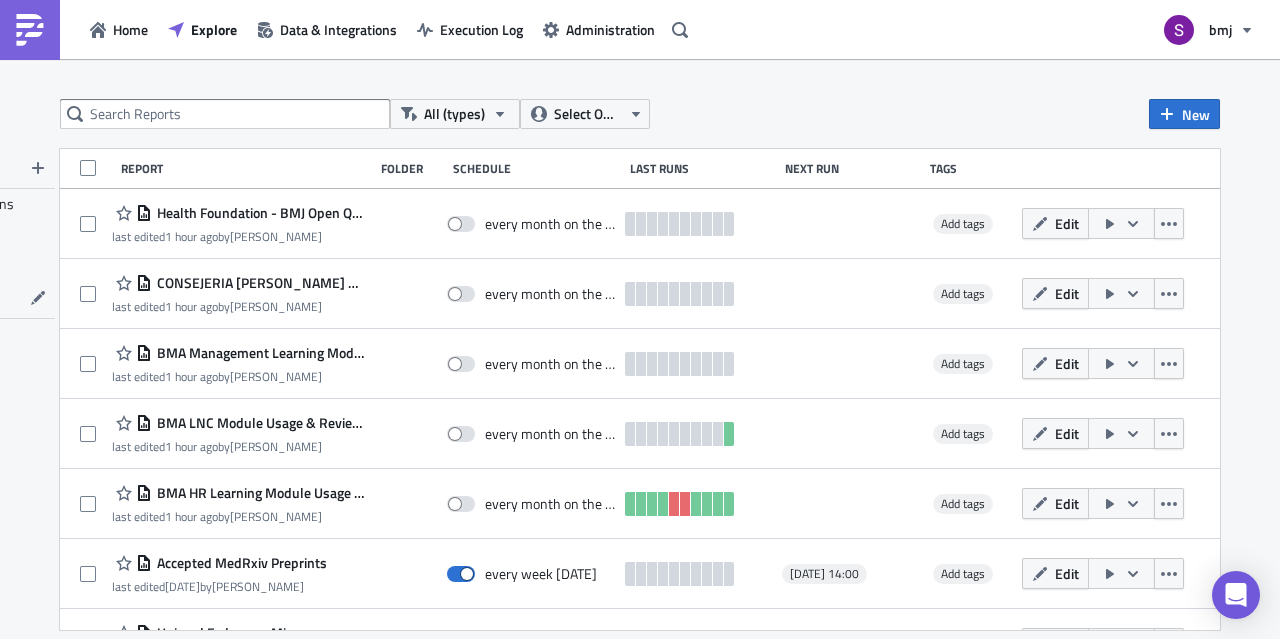 scroll, scrollTop: 0, scrollLeft: 0, axis: both 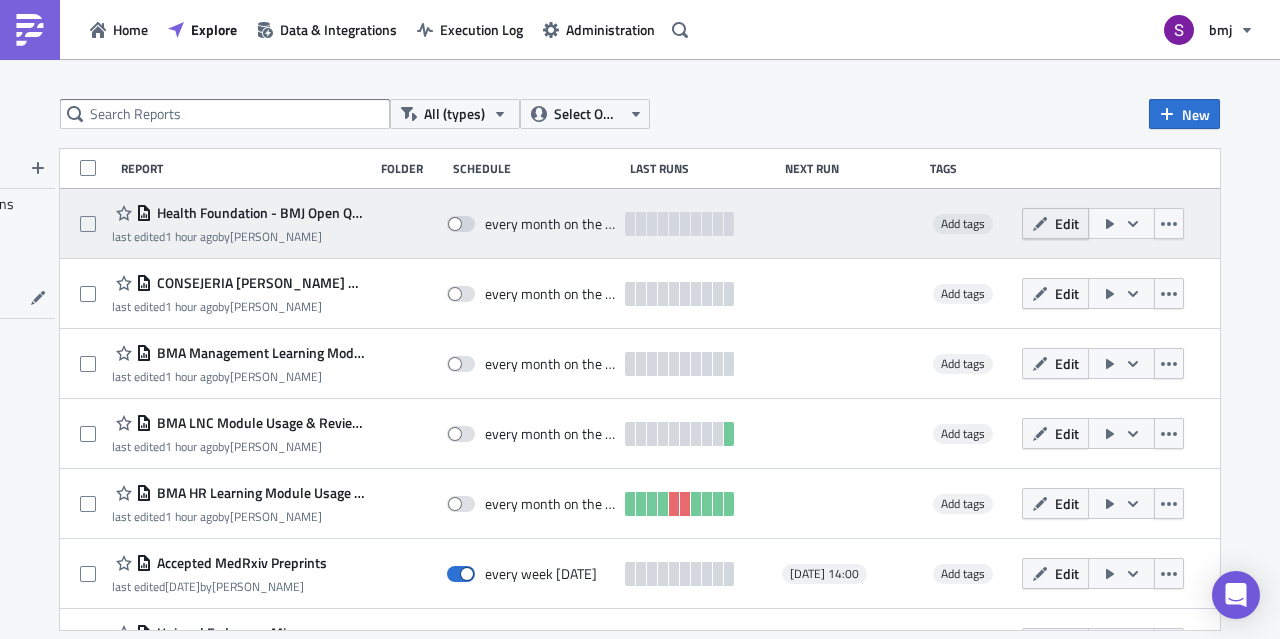 click on "Edit" at bounding box center [1055, 223] 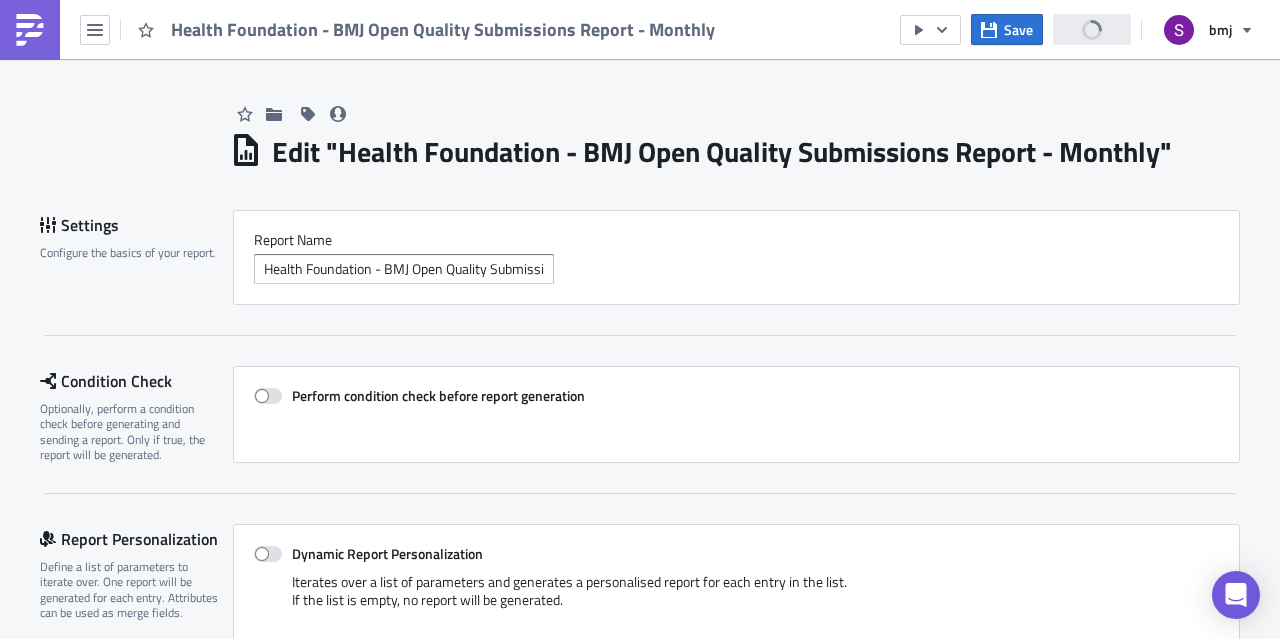 scroll, scrollTop: 0, scrollLeft: 0, axis: both 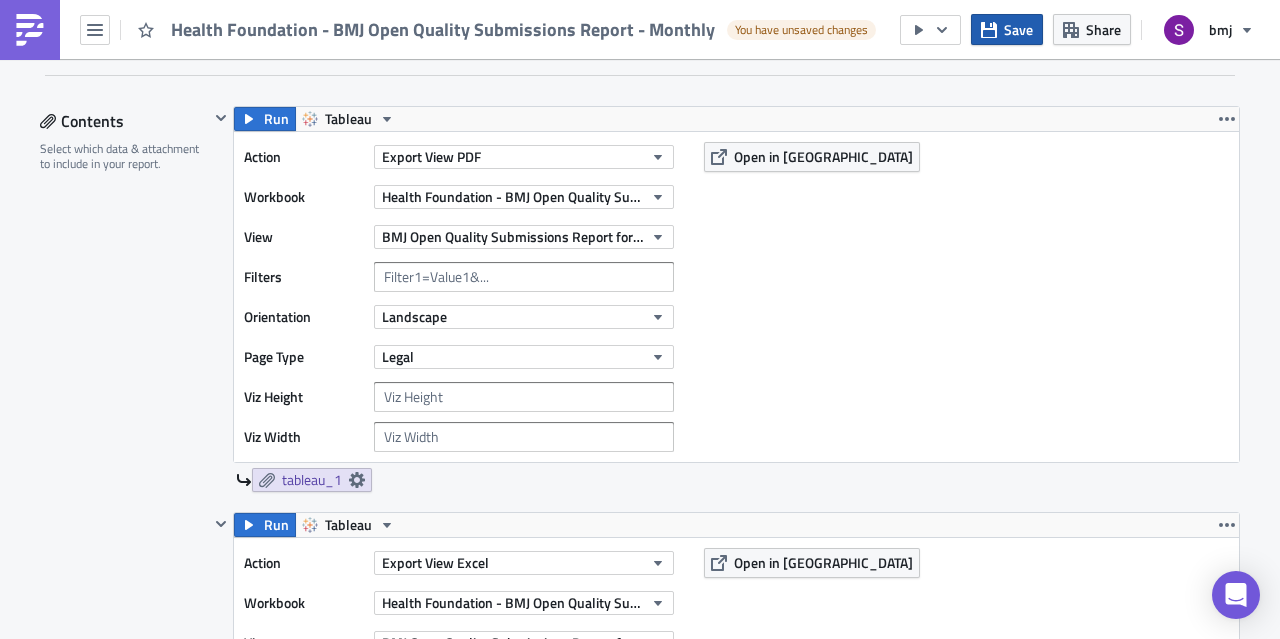click on "Save" at bounding box center (1018, 29) 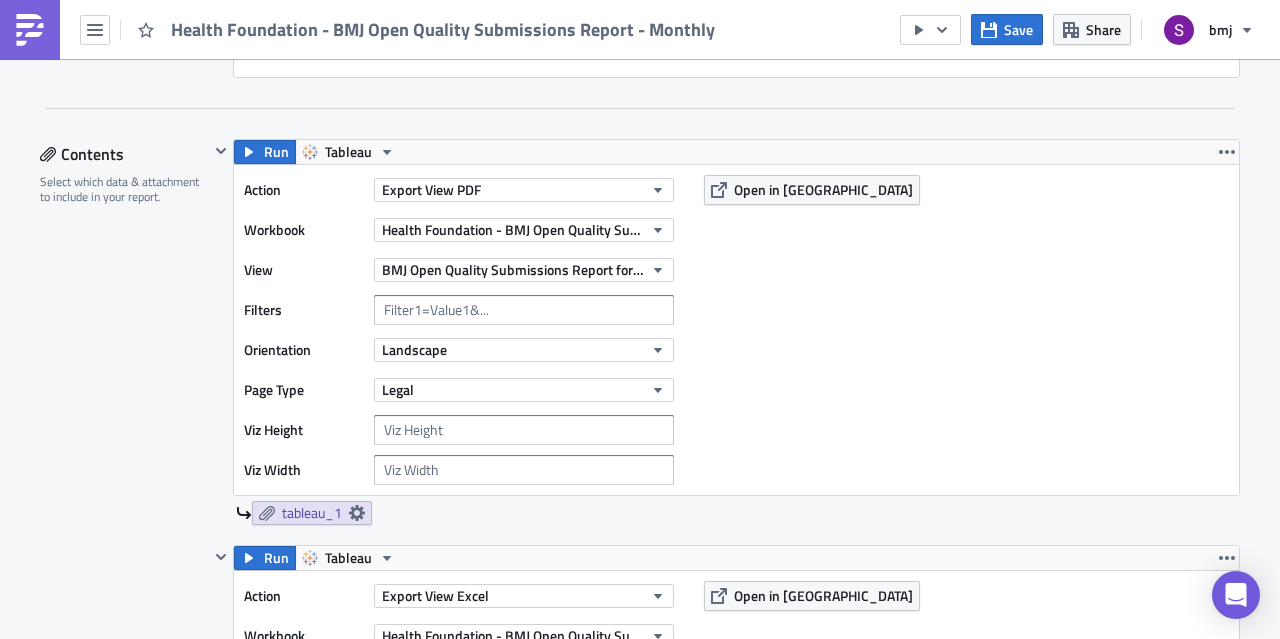 scroll, scrollTop: 572, scrollLeft: 0, axis: vertical 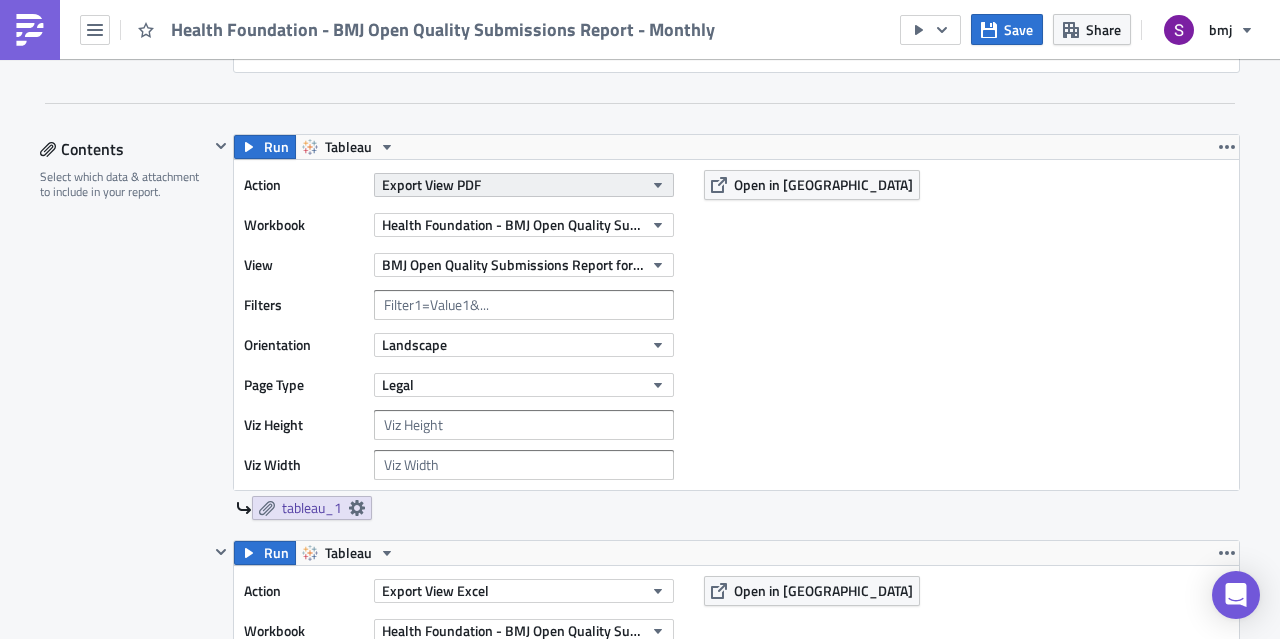 click on "Export View PDF" at bounding box center (524, 185) 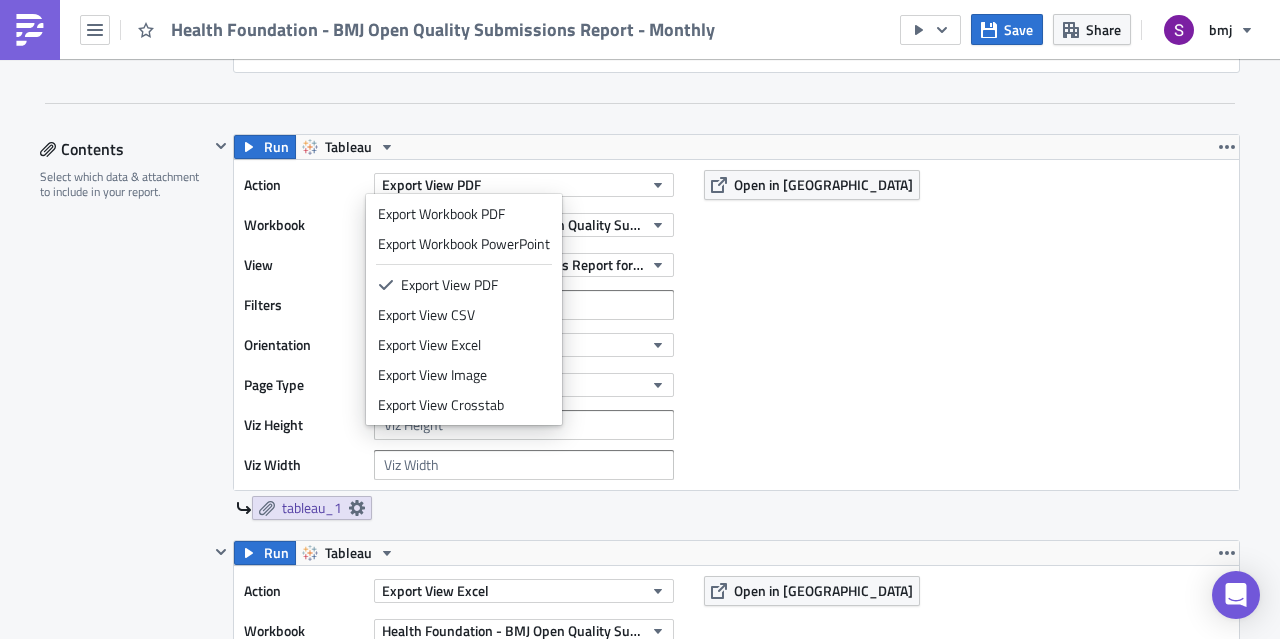 click on "Action   Export View PDF Workbook   Health Foundation - BMJ Open Quality Submissions Report View   BMJ Open Quality Submissions Report for Health Foundation Filters   Orientation   Landscape Page Type   Legal Viz Height   Viz Width   Open in Tableau" at bounding box center [736, 325] 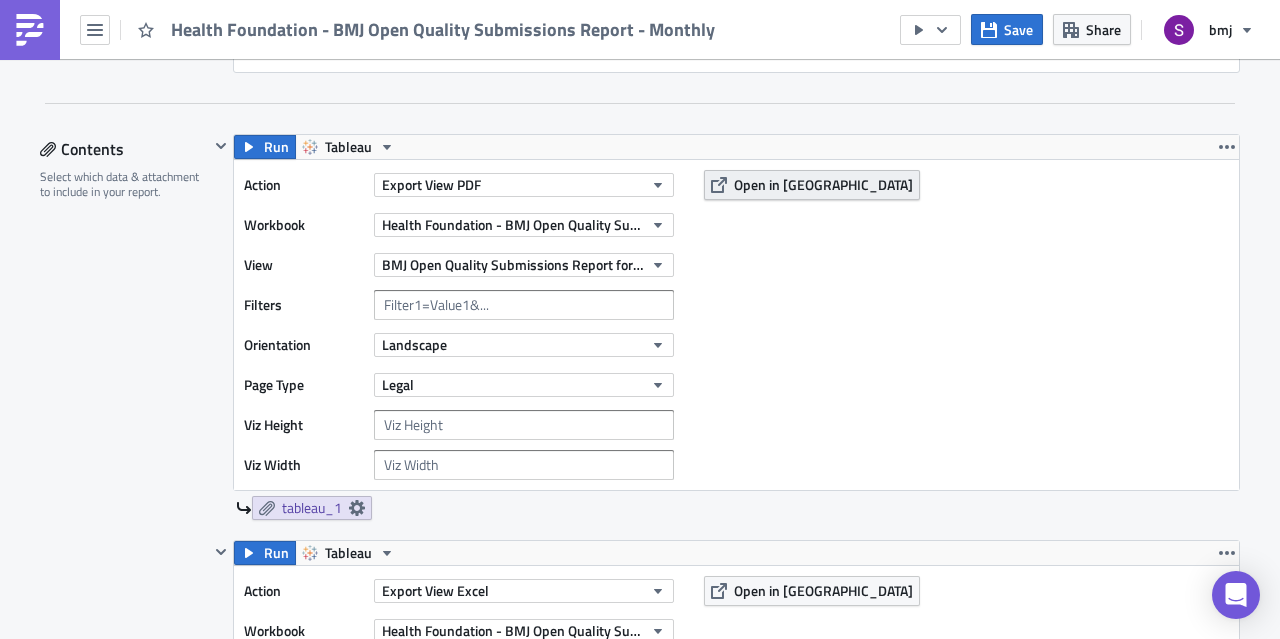 click on "Open in [GEOGRAPHIC_DATA]" at bounding box center [823, 184] 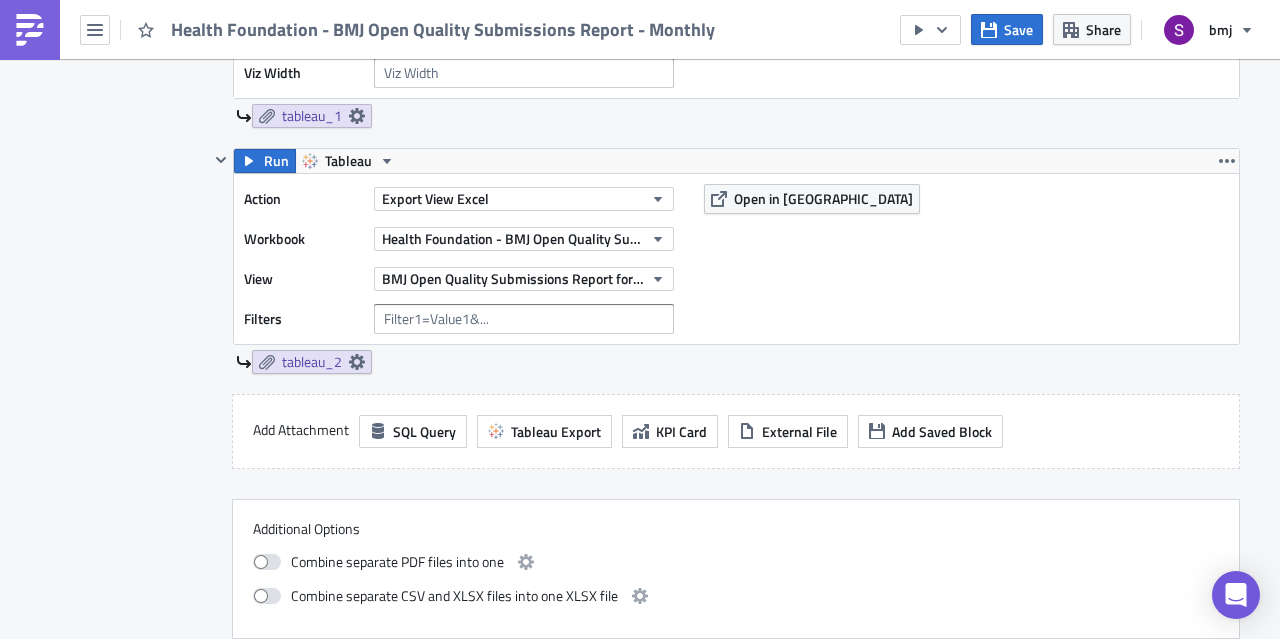 scroll, scrollTop: 963, scrollLeft: 0, axis: vertical 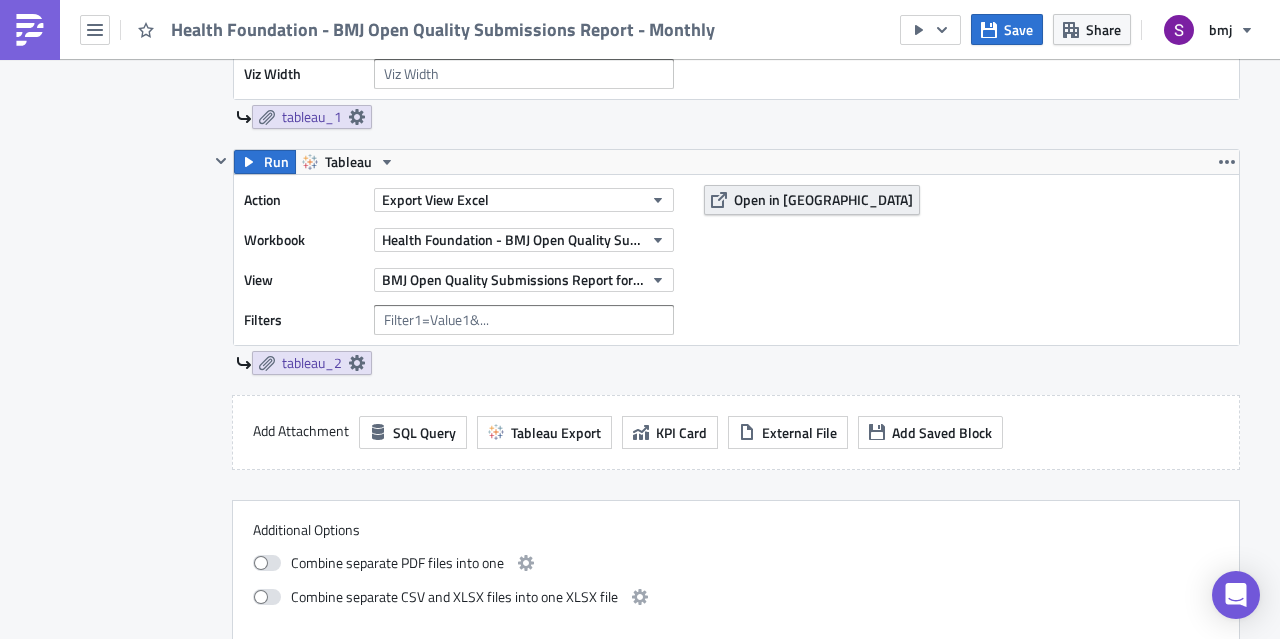 click on "Open in [GEOGRAPHIC_DATA]" at bounding box center (823, 199) 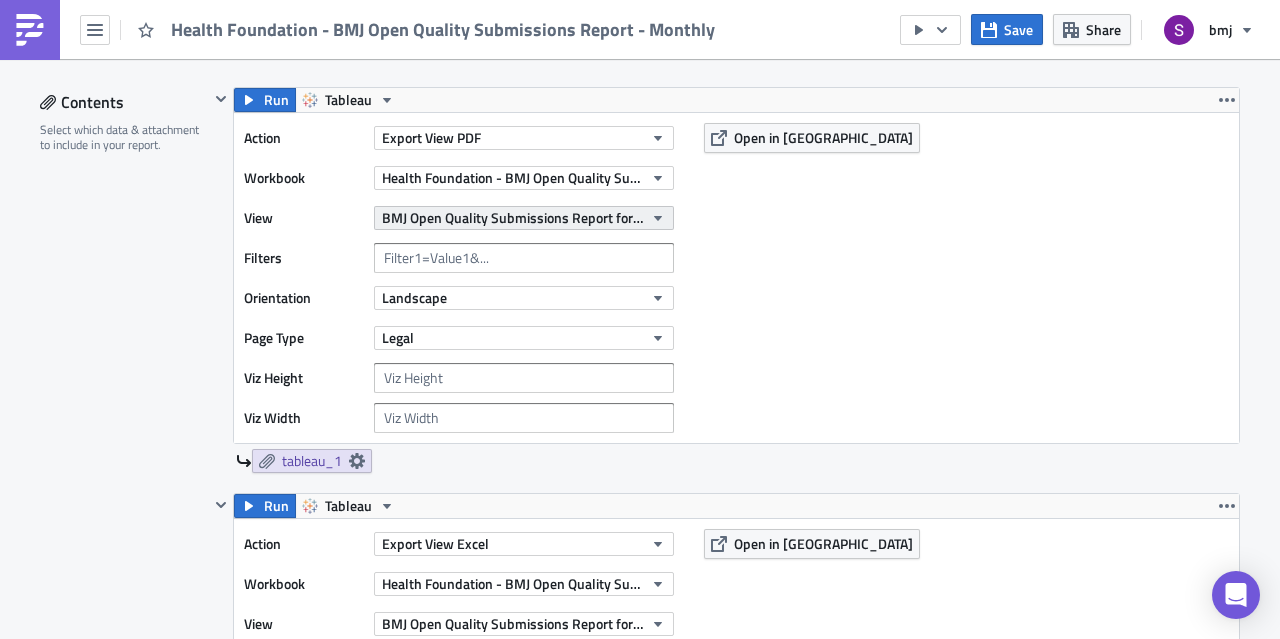 scroll, scrollTop: 858, scrollLeft: 0, axis: vertical 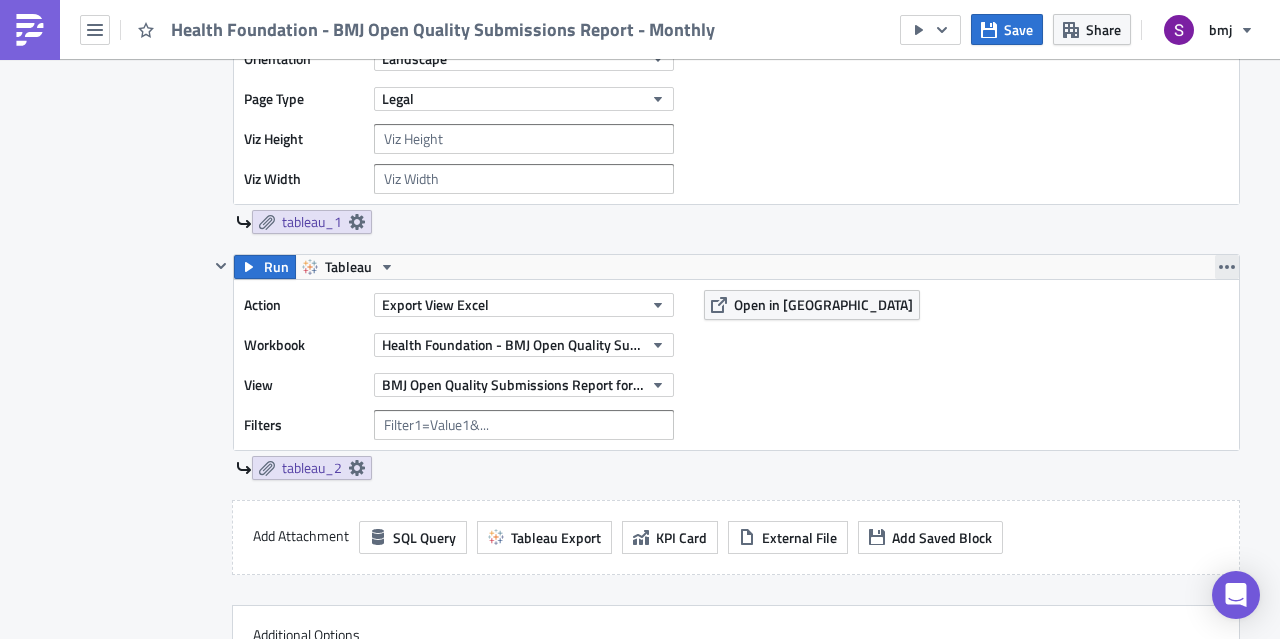 click 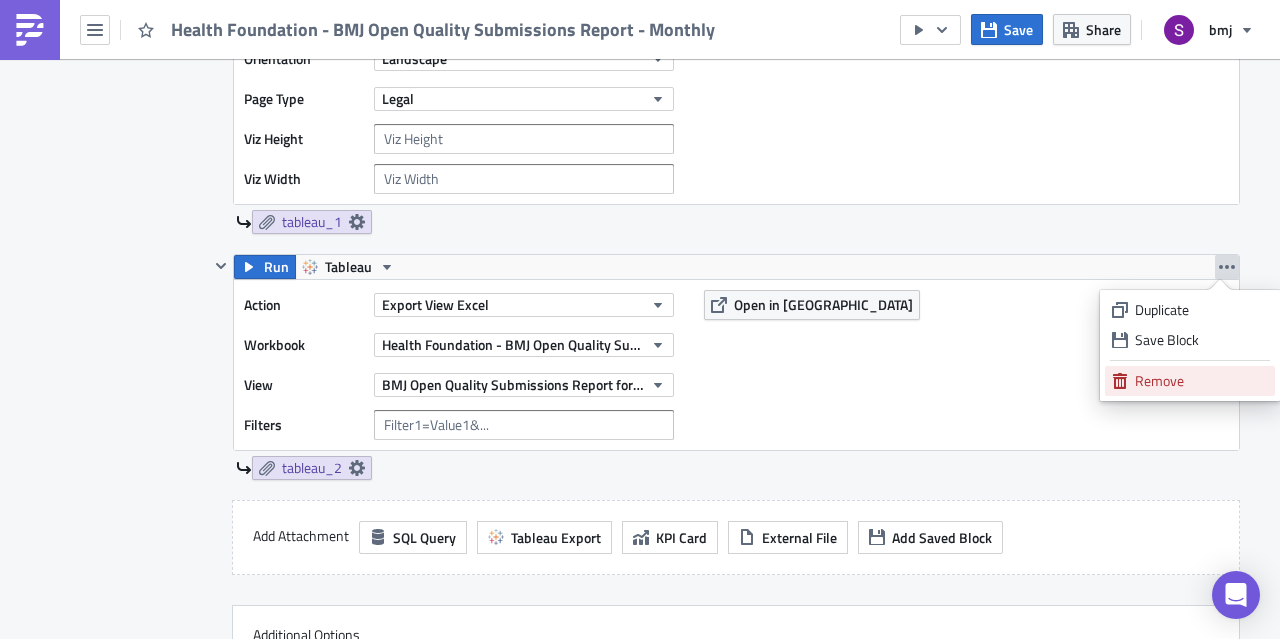 click on "Remove" at bounding box center (1201, 381) 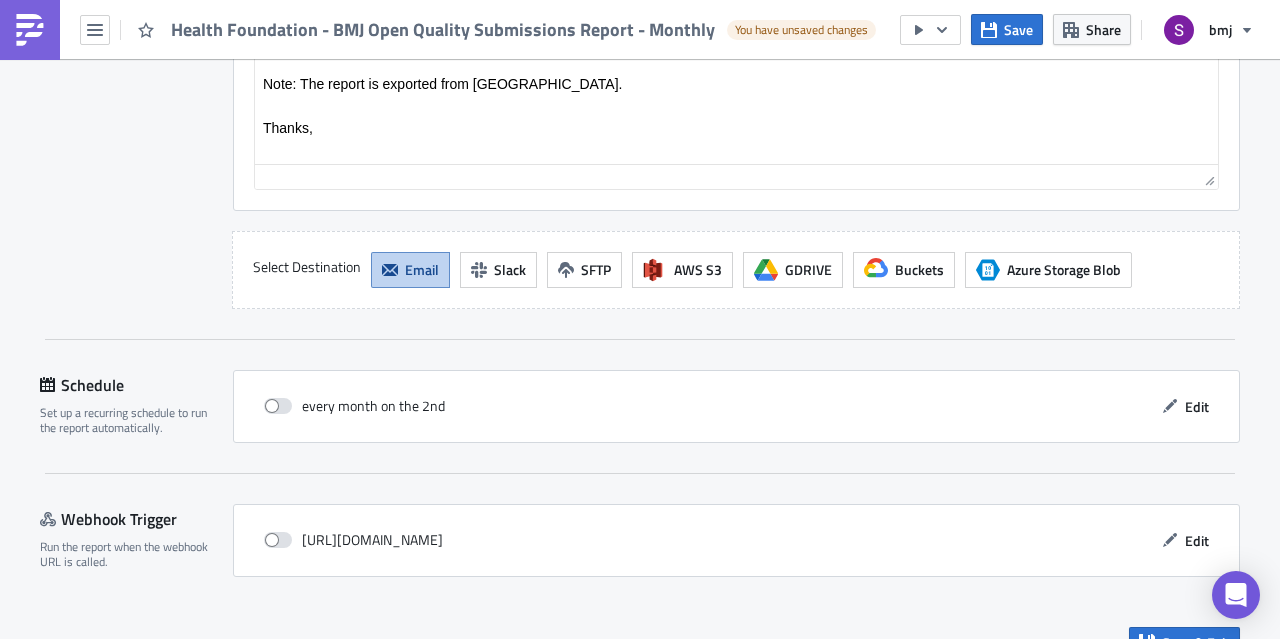 scroll, scrollTop: 2053, scrollLeft: 0, axis: vertical 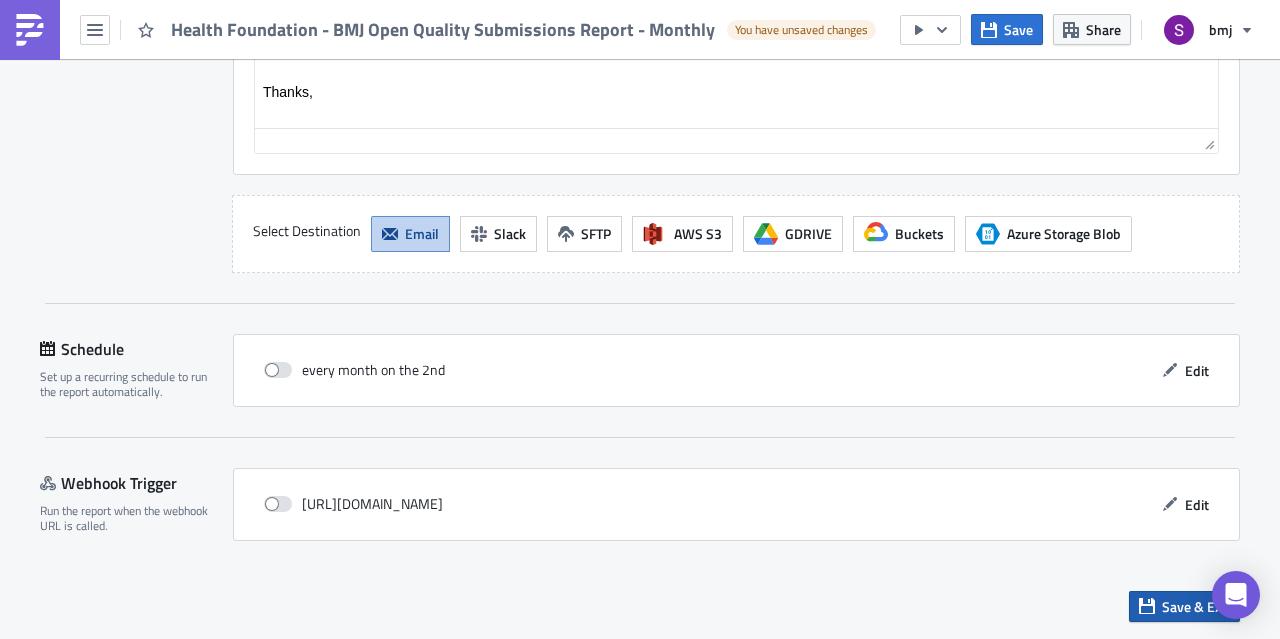 click on "Save & Exit" at bounding box center [1184, 606] 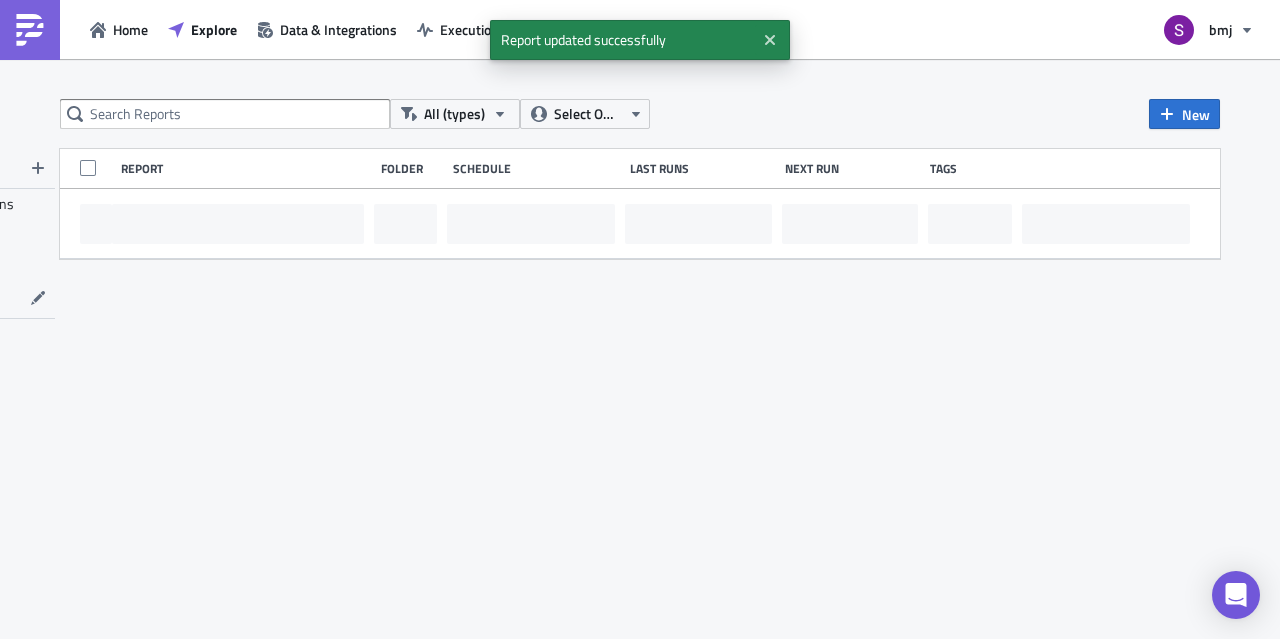 scroll, scrollTop: 0, scrollLeft: 0, axis: both 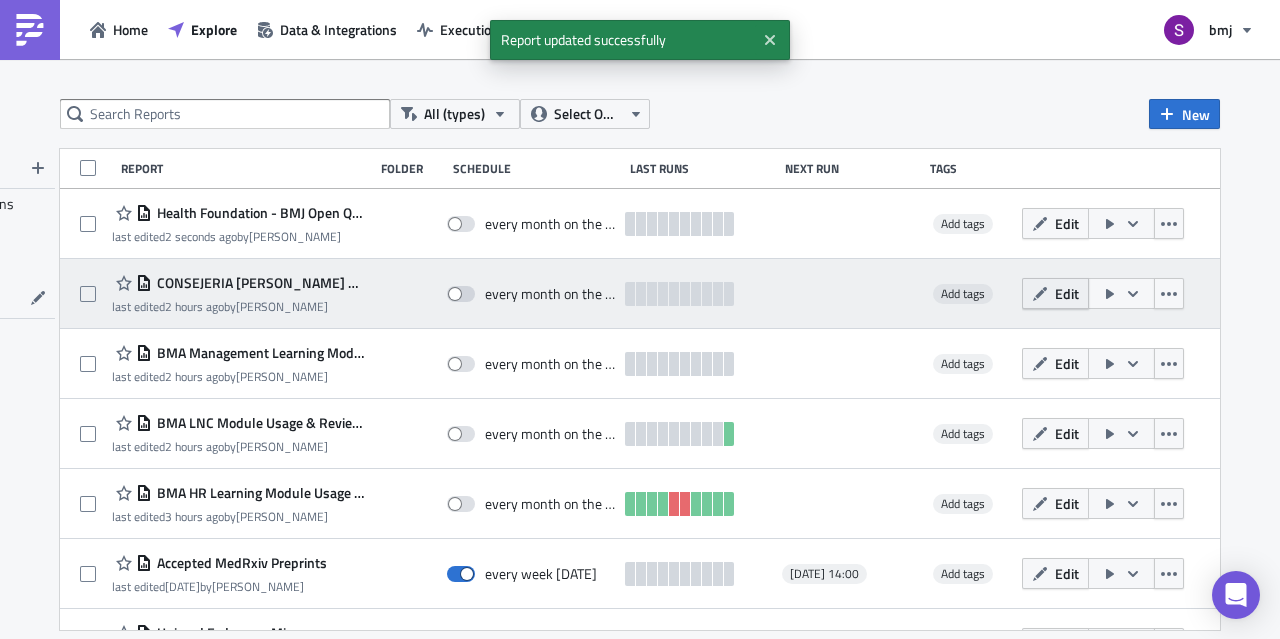 click on "Edit" at bounding box center (1055, 293) 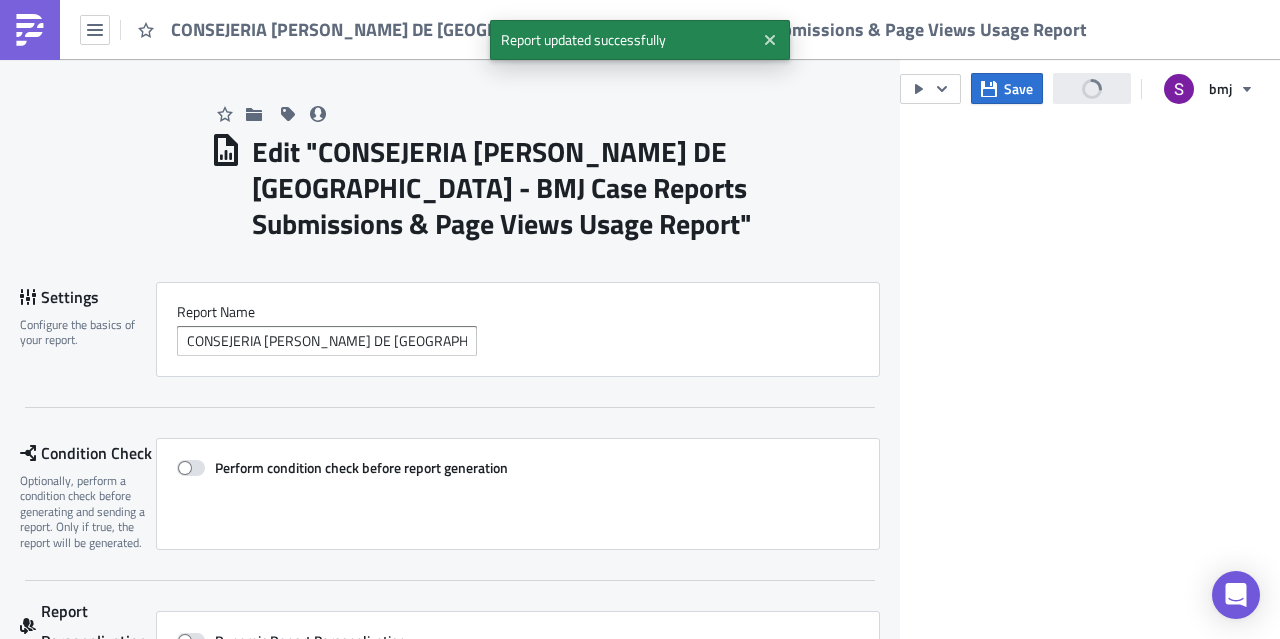 scroll, scrollTop: 0, scrollLeft: 0, axis: both 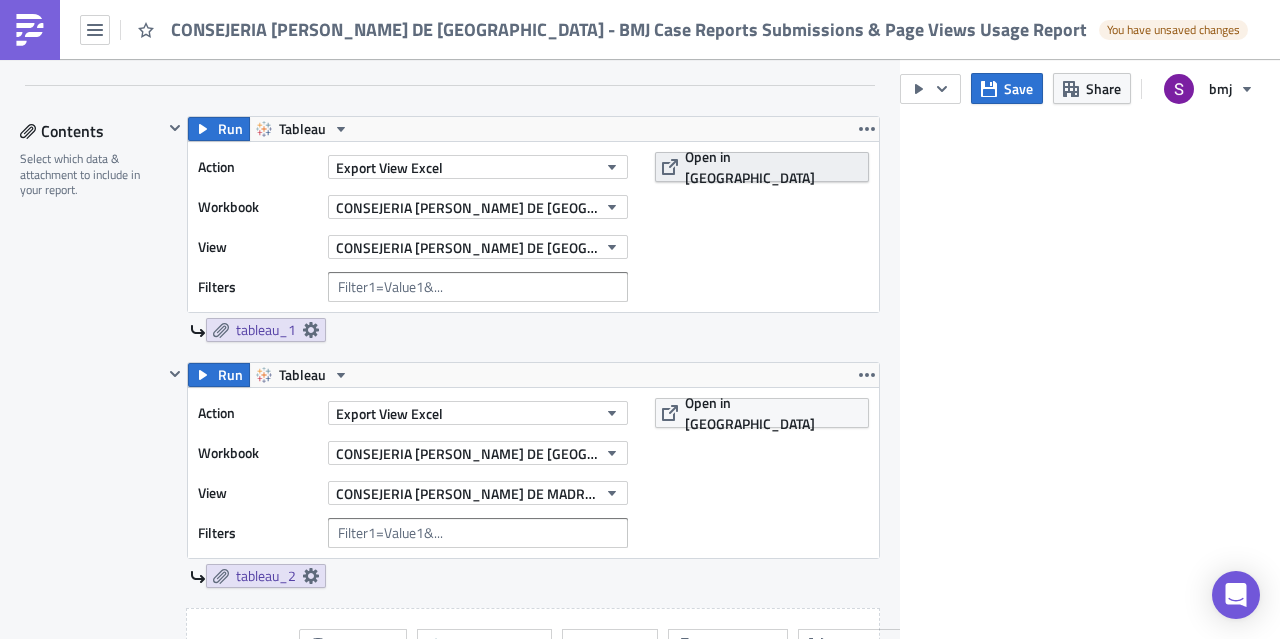 click on "Open in [GEOGRAPHIC_DATA]" at bounding box center (773, 167) 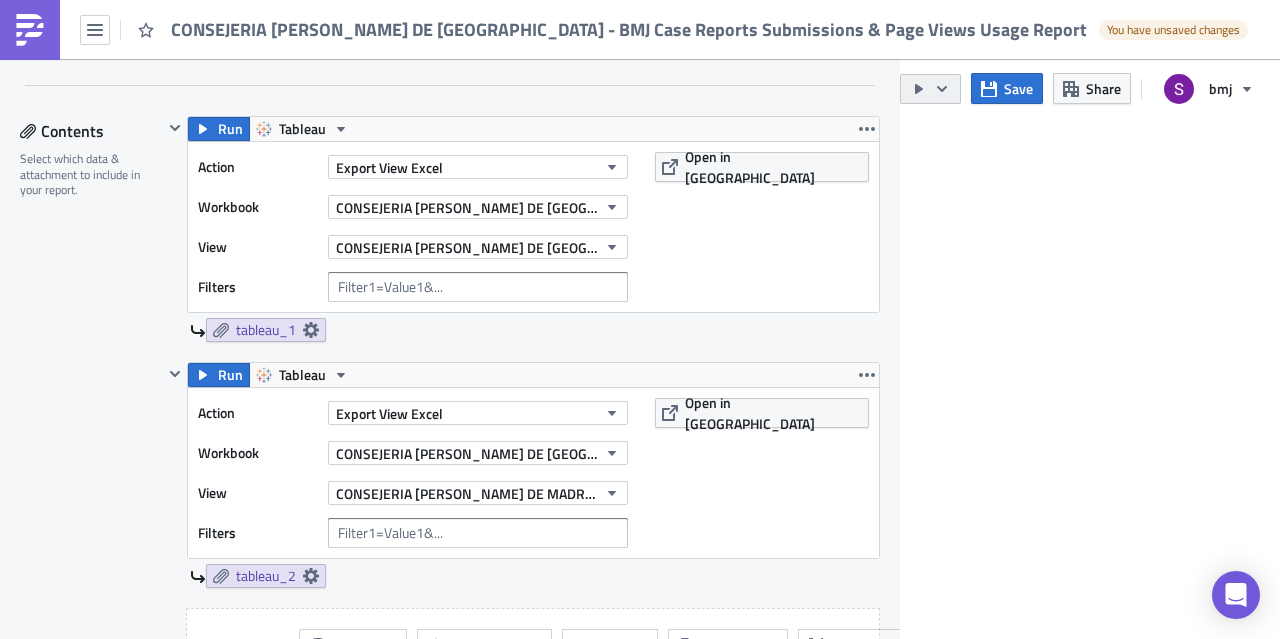 click 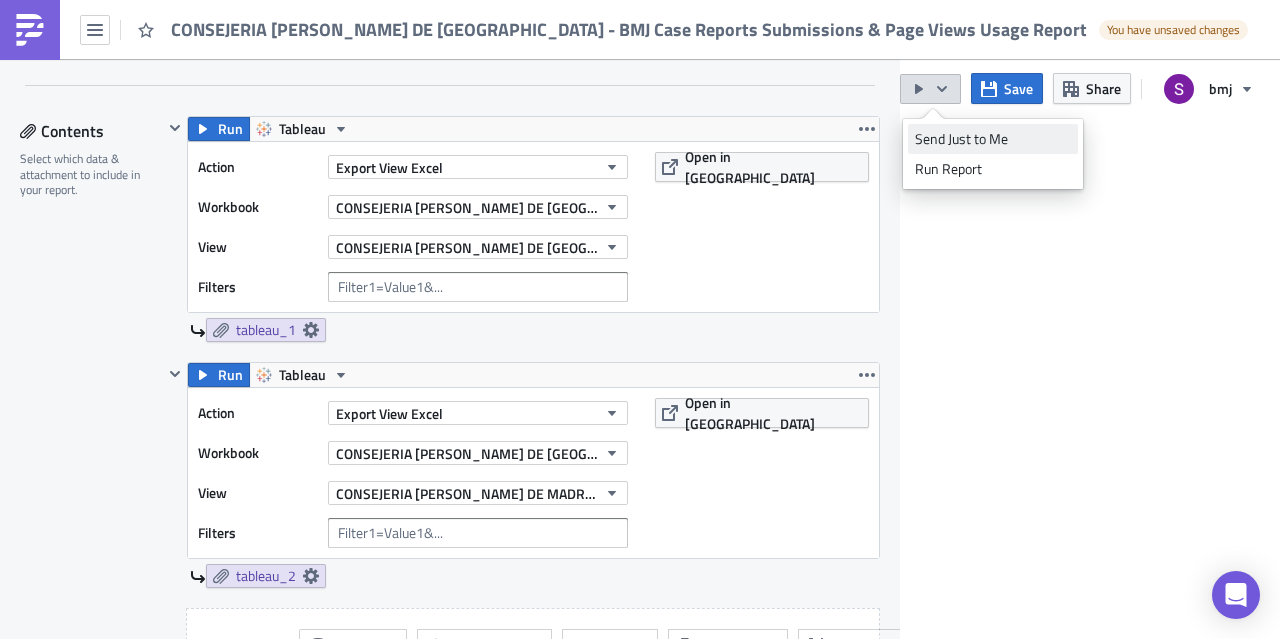 click on "Send Just to Me" at bounding box center (993, 139) 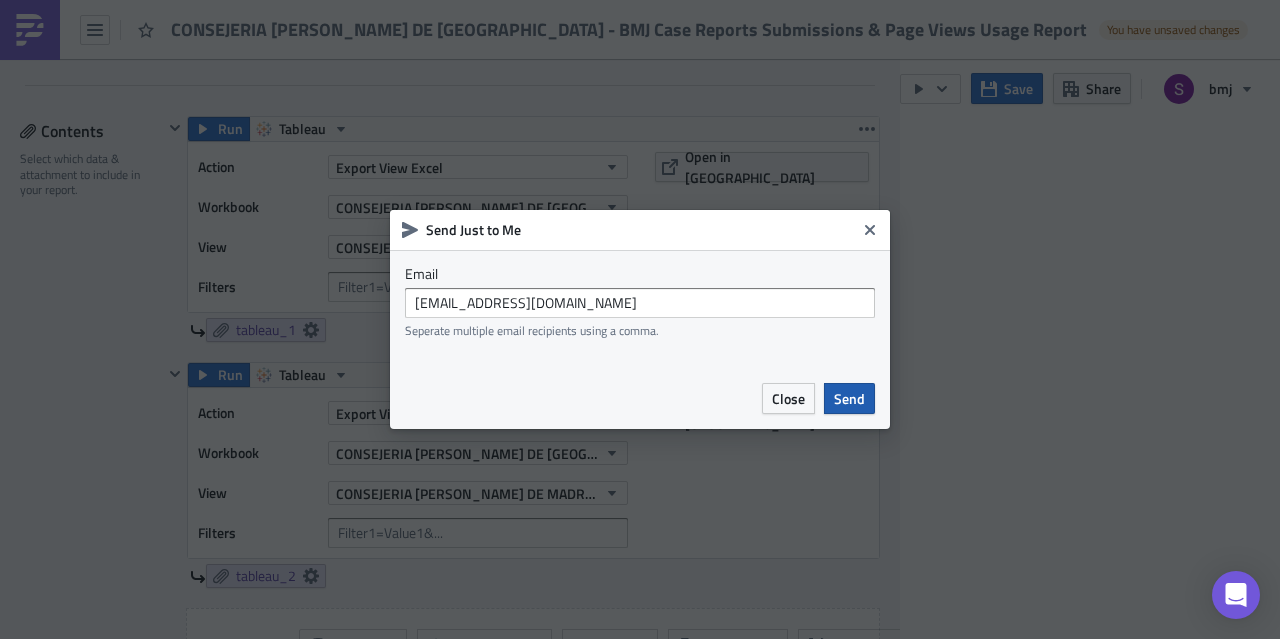 click on "Send" at bounding box center [849, 398] 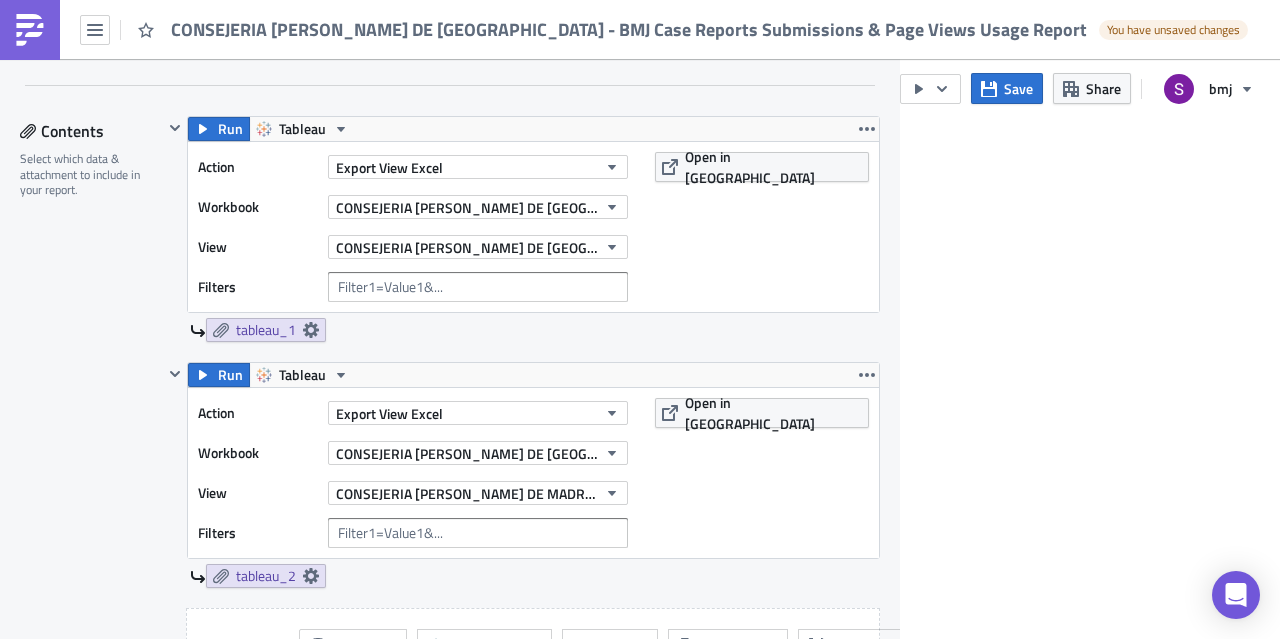 click on "CONSEJERIA [PERSON_NAME] DE [GEOGRAPHIC_DATA] - BMJ Case Reports Submissions & Page Views Usage Report" at bounding box center [478, 247] 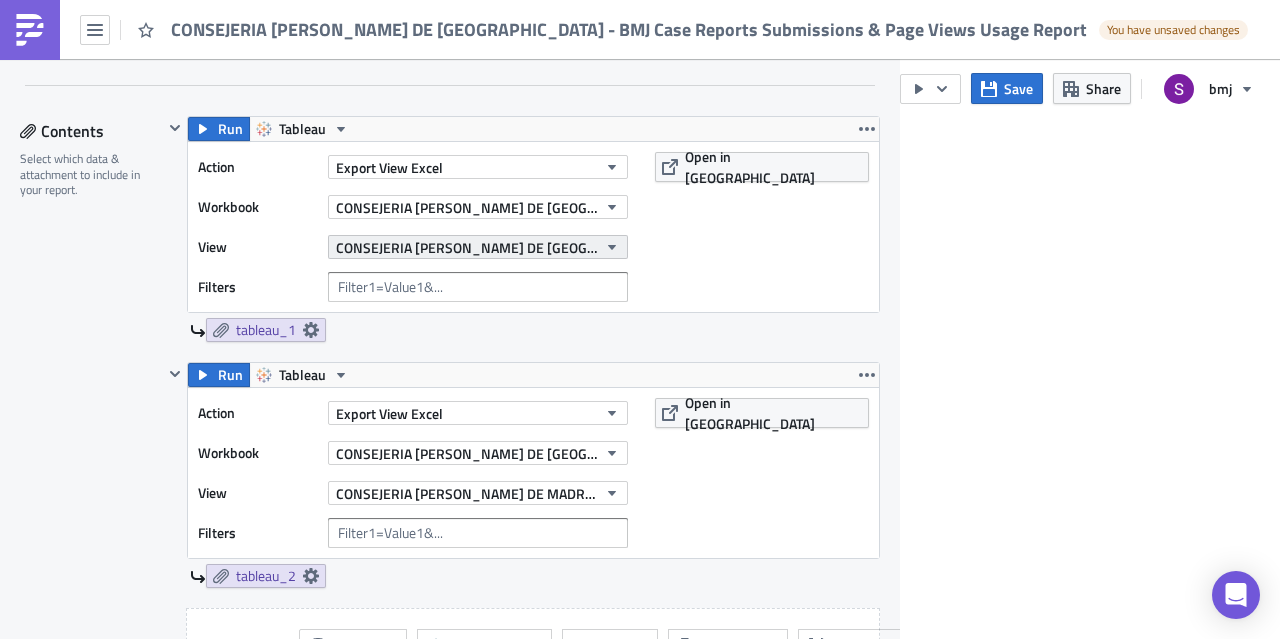 click 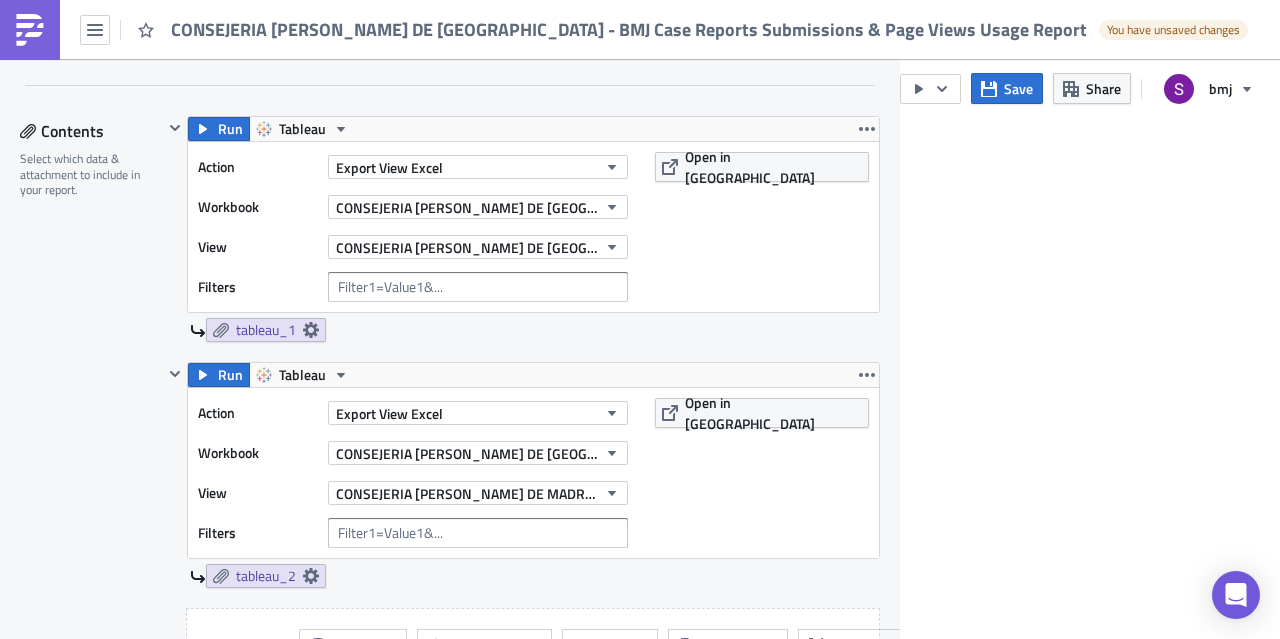 click on "Action   Export View Excel Workbook   CONSEJERIA [PERSON_NAME] DE [GEOGRAPHIC_DATA] - BMJ Case Reports Submissions & Page Views Usage Report View   CONSEJERIA [PERSON_NAME] DE [GEOGRAPHIC_DATA] - BMJ Case Reports Submissions & Page Views Usage Report Filters   Open in [GEOGRAPHIC_DATA]" at bounding box center [533, 227] 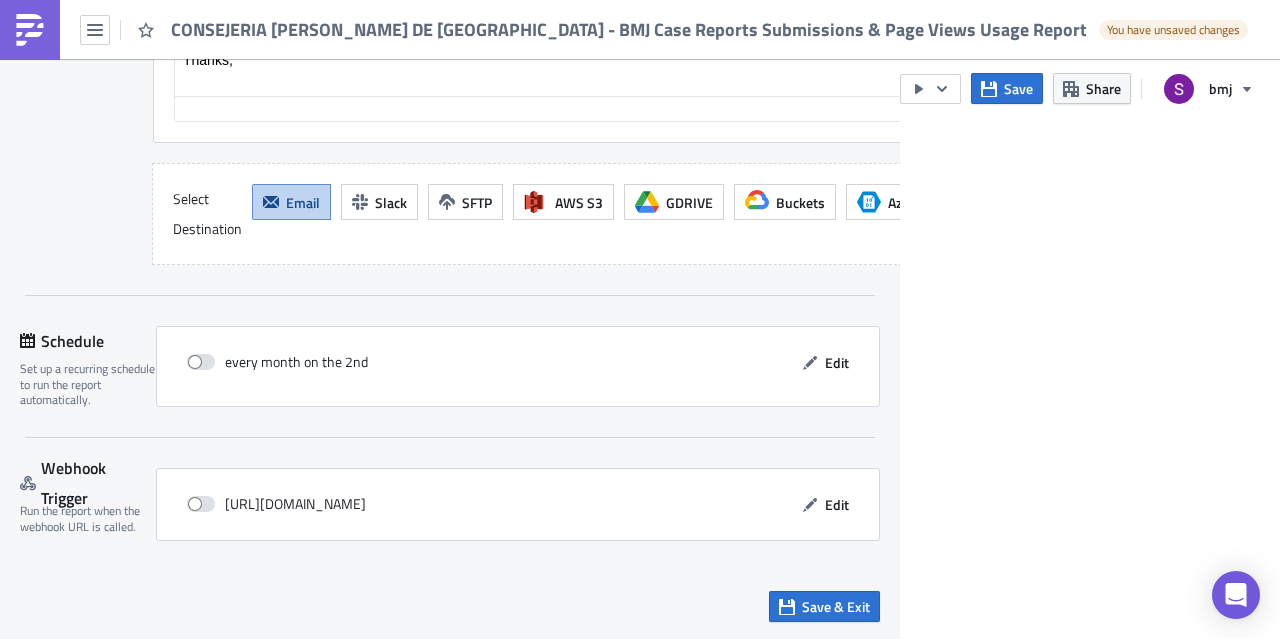 scroll, scrollTop: 2274, scrollLeft: 0, axis: vertical 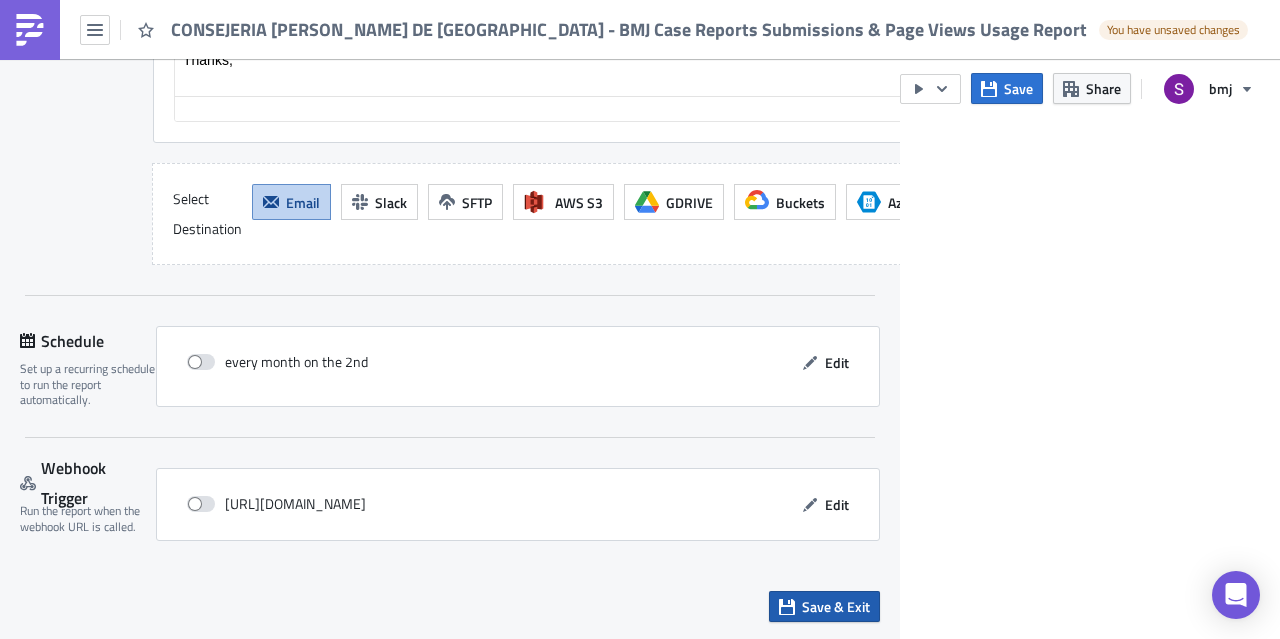 click on "Save & Exit" at bounding box center [836, 606] 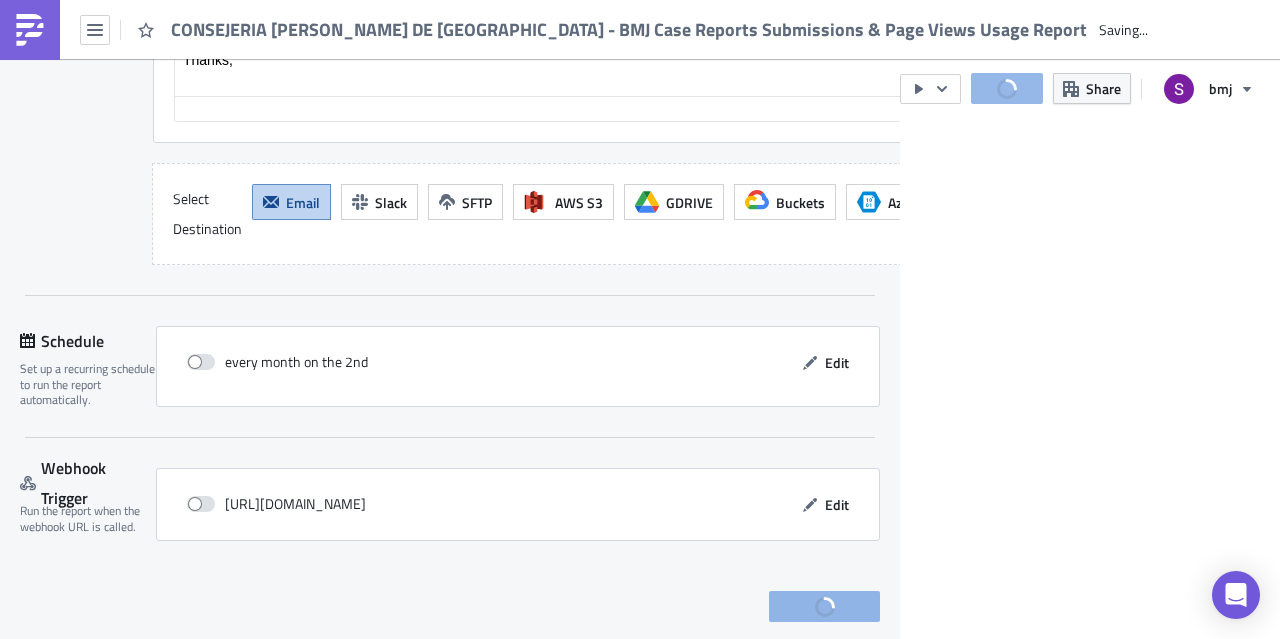 scroll, scrollTop: 0, scrollLeft: 0, axis: both 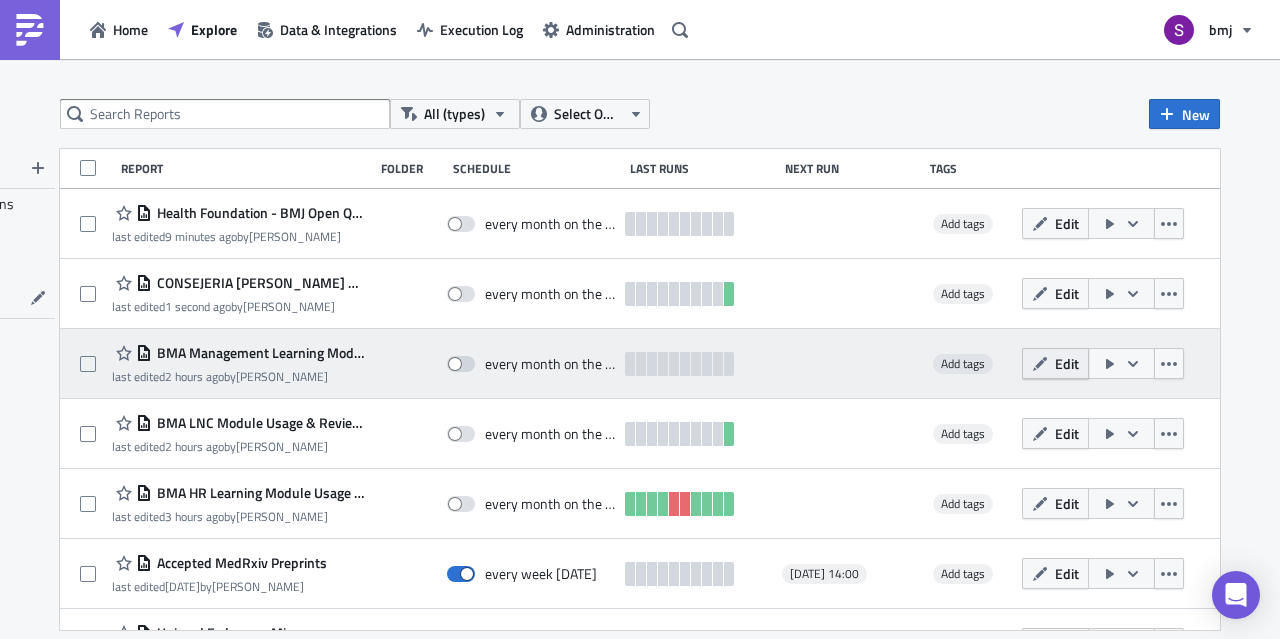click 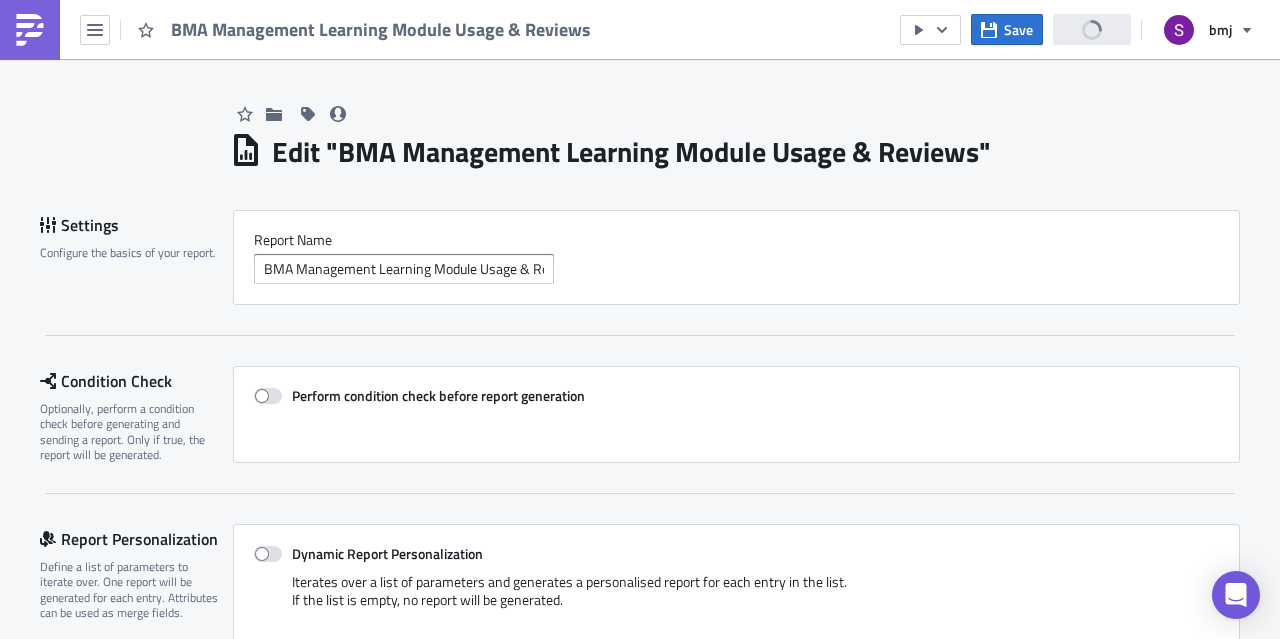 scroll, scrollTop: 0, scrollLeft: 0, axis: both 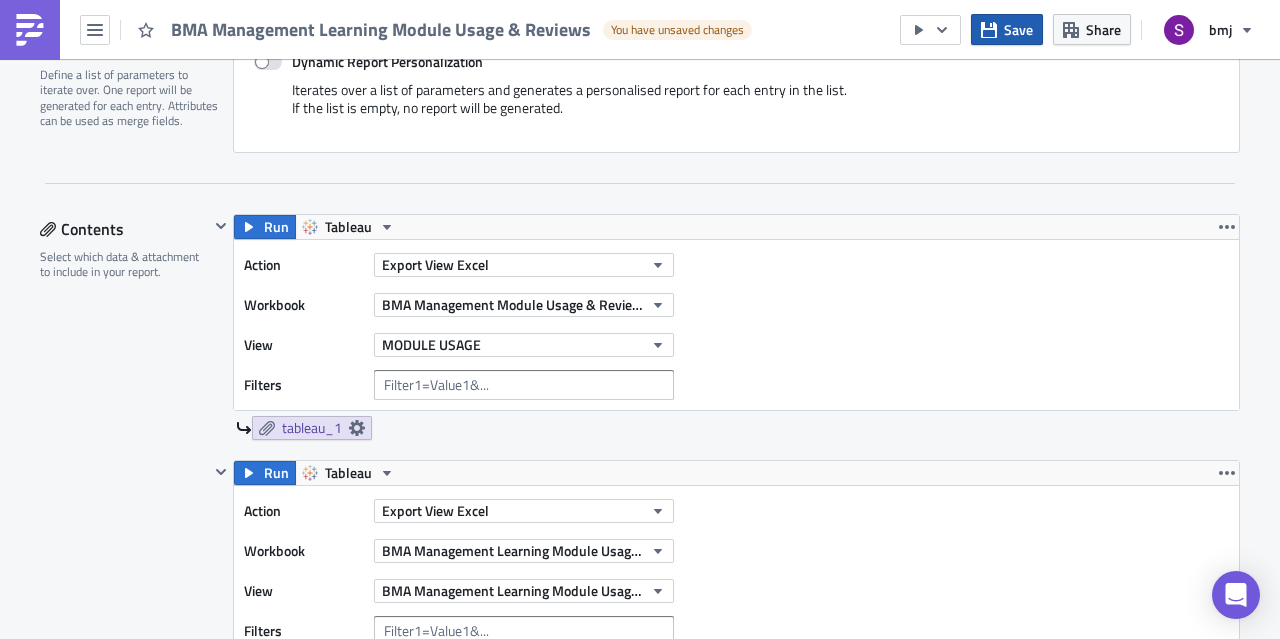 click on "Save" at bounding box center (1007, 29) 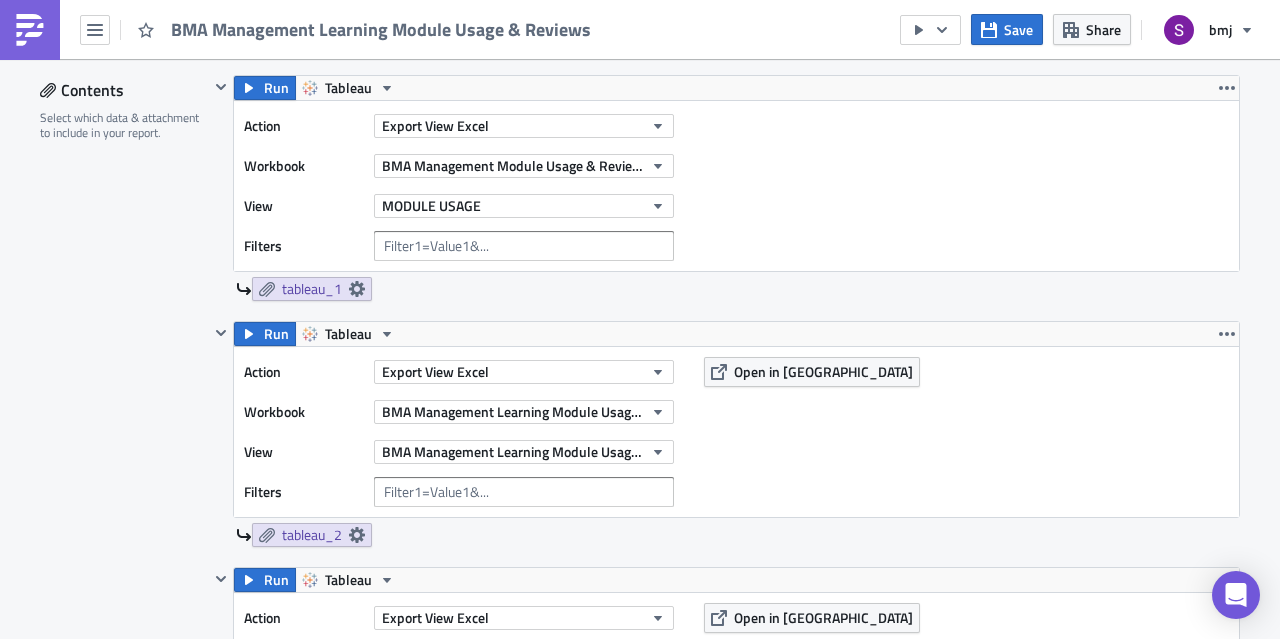 scroll, scrollTop: 631, scrollLeft: 0, axis: vertical 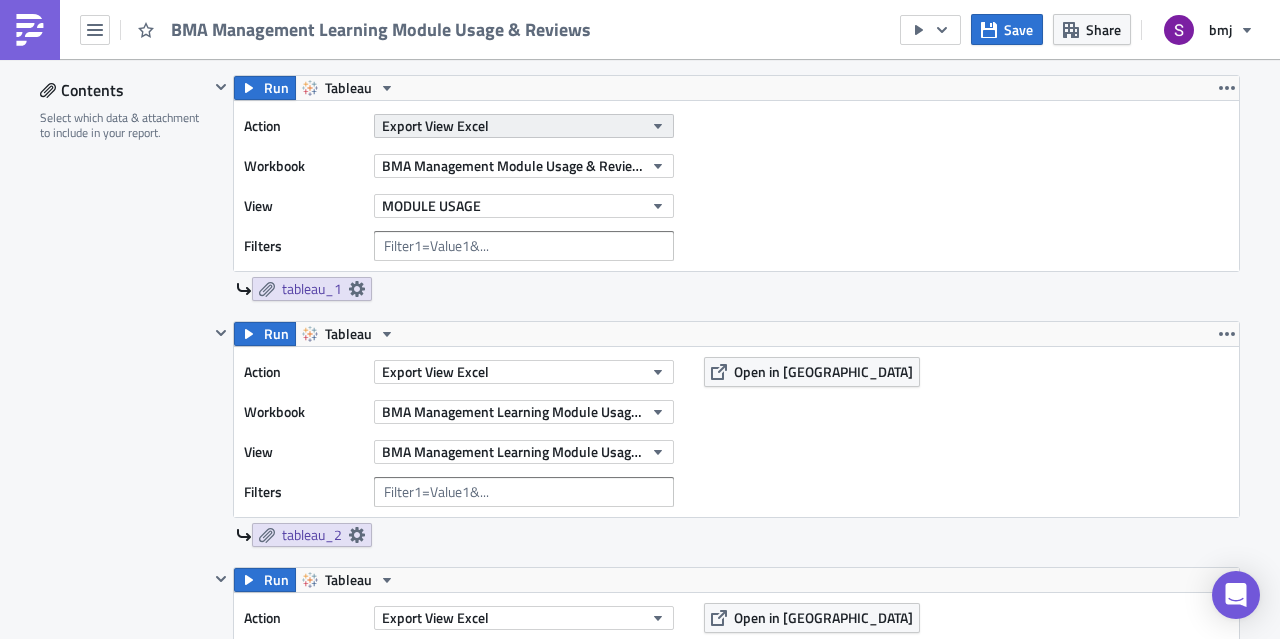 click on "Export View Excel" at bounding box center (524, 126) 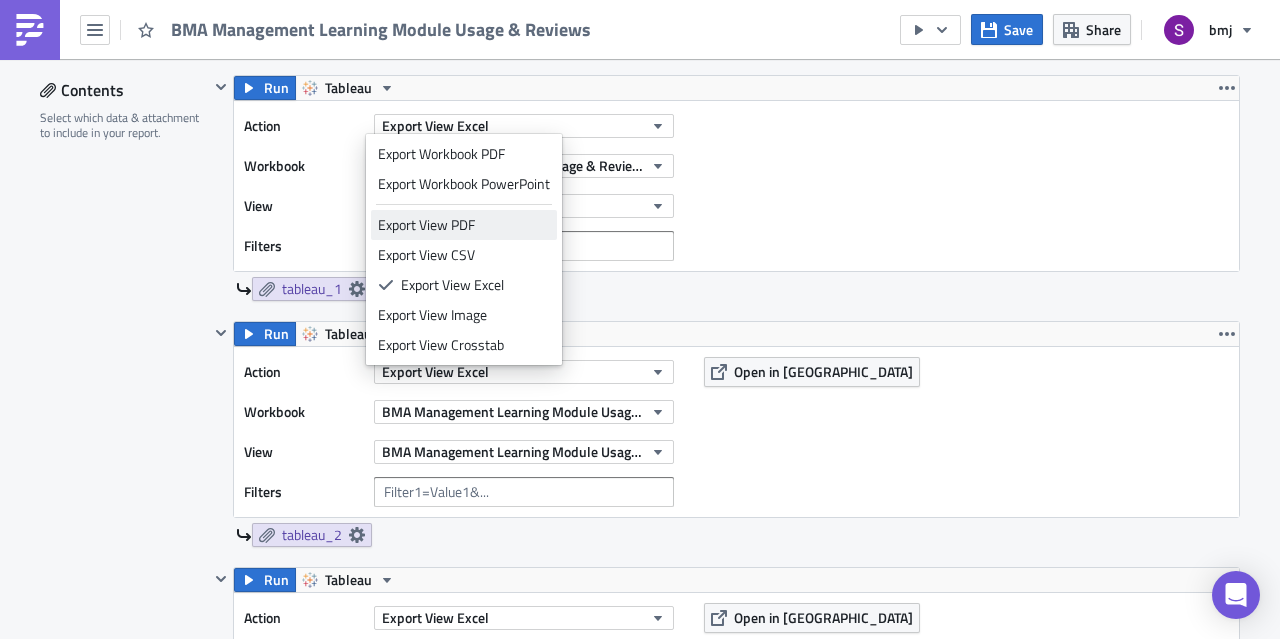 click on "Export View PDF" at bounding box center (464, 225) 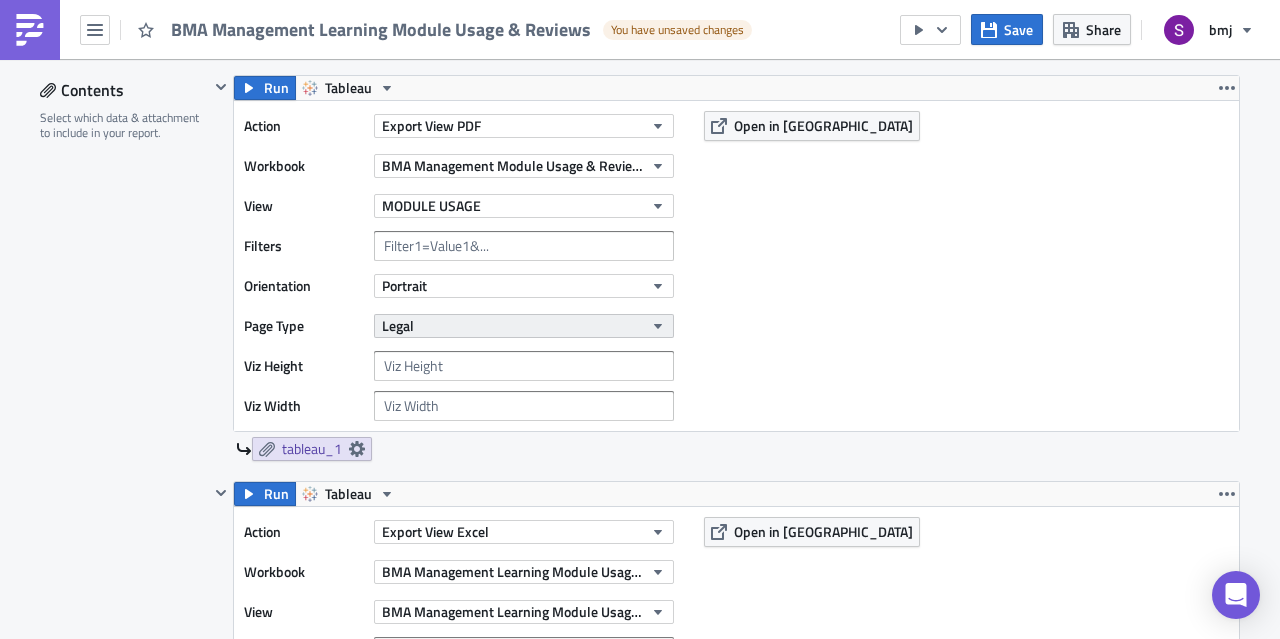 click on "Legal" at bounding box center [524, 326] 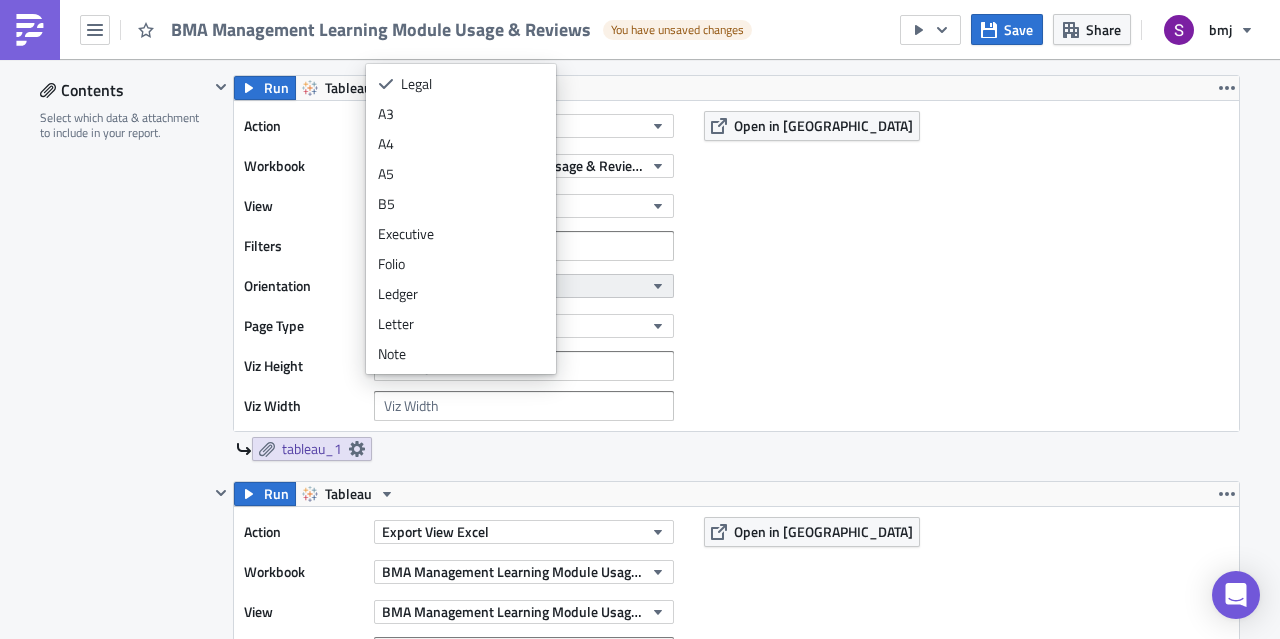 click on "Portrait" at bounding box center (524, 286) 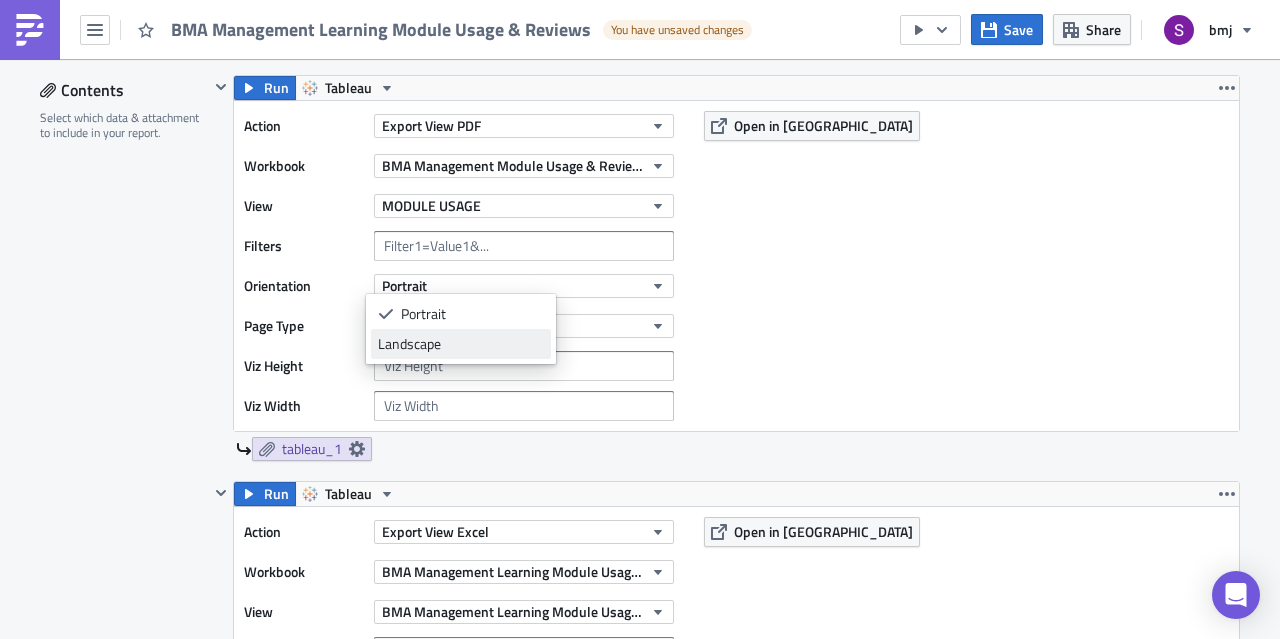 click on "Landscape" at bounding box center [461, 344] 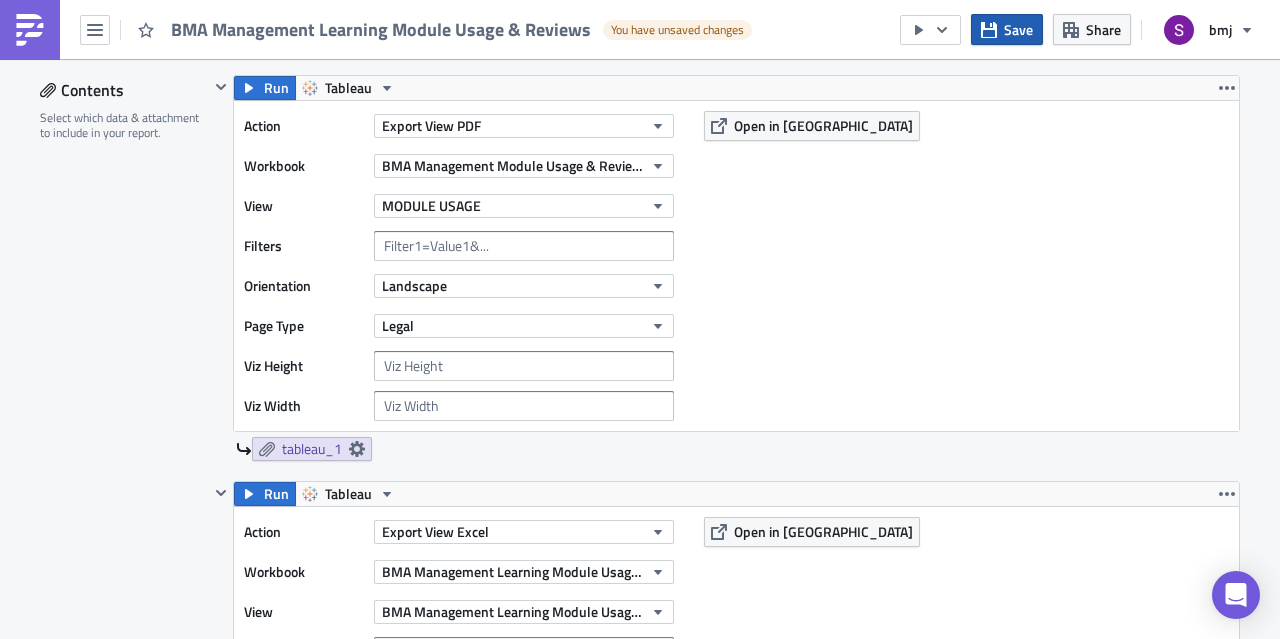 click on "Save" at bounding box center [1018, 29] 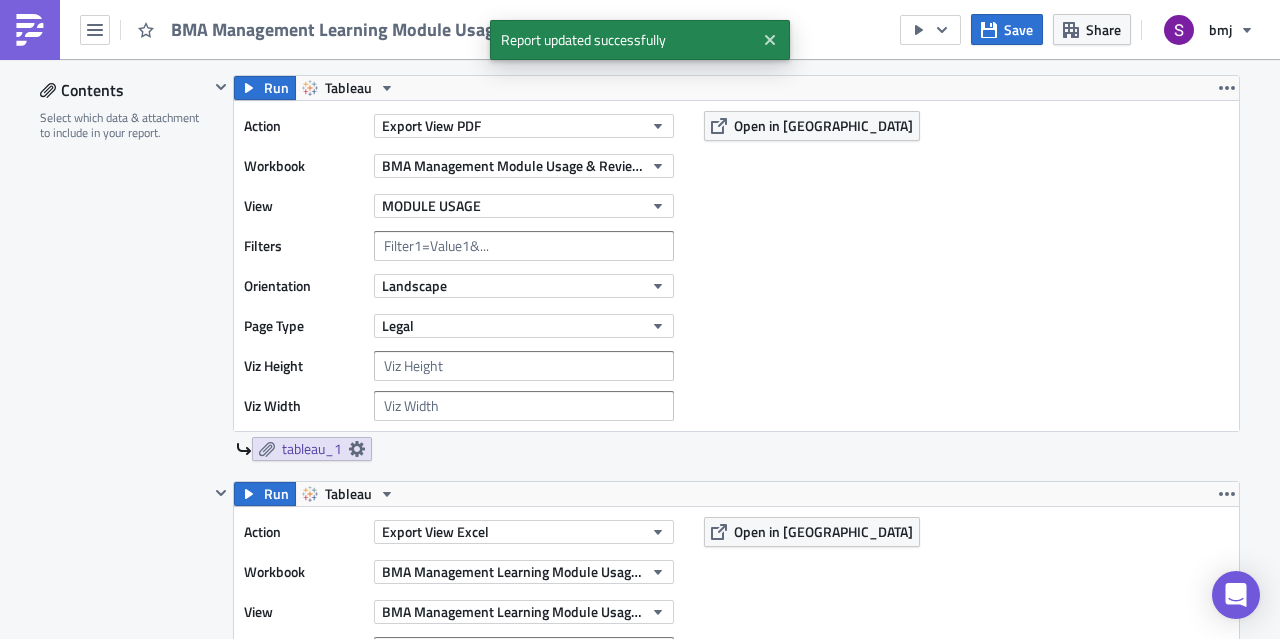 click on "Action   Export View PDF Workbook   BMA Management Module Usage & Reviews (for publication) View   MODULE USAGE Filters   Orientation   Landscape Page Type   Legal Viz Height   Viz Width   Open in Tableau" at bounding box center (736, 266) 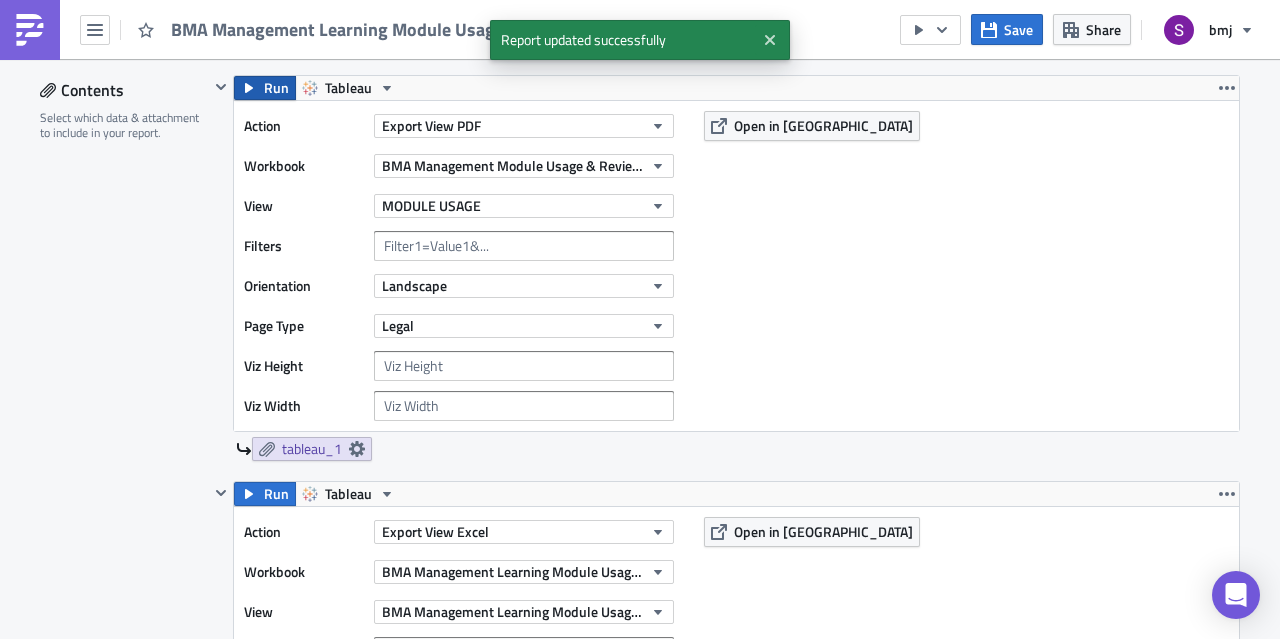 click on "Run" at bounding box center (276, 88) 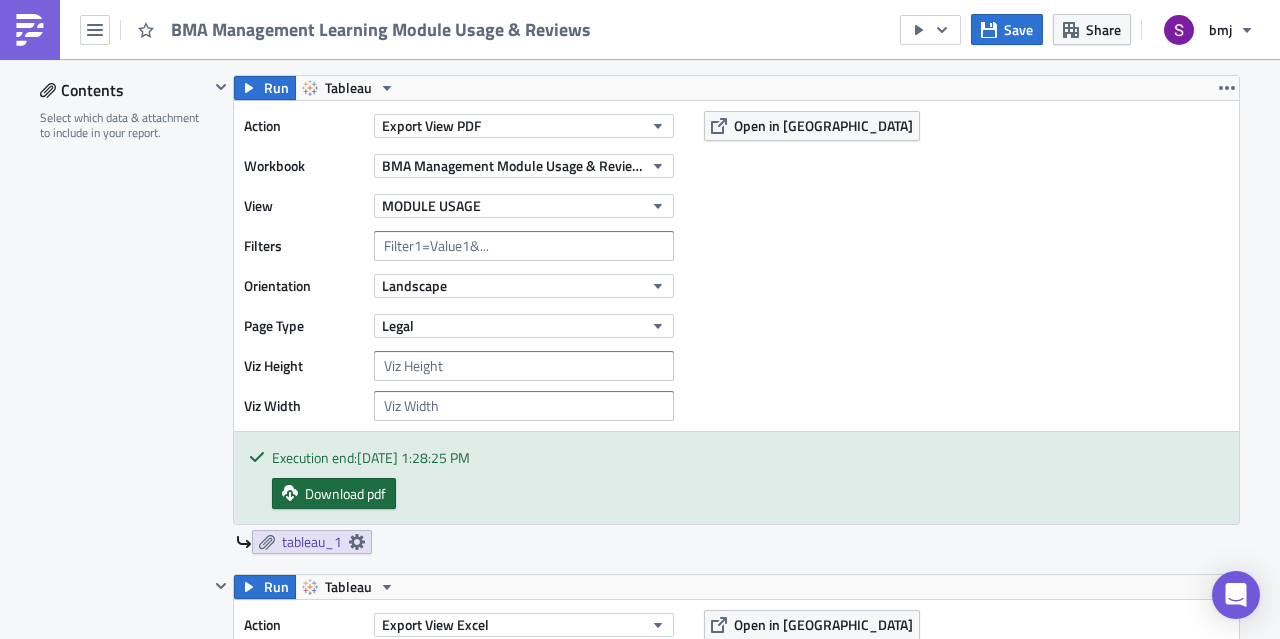click on "Download pdf" at bounding box center (345, 493) 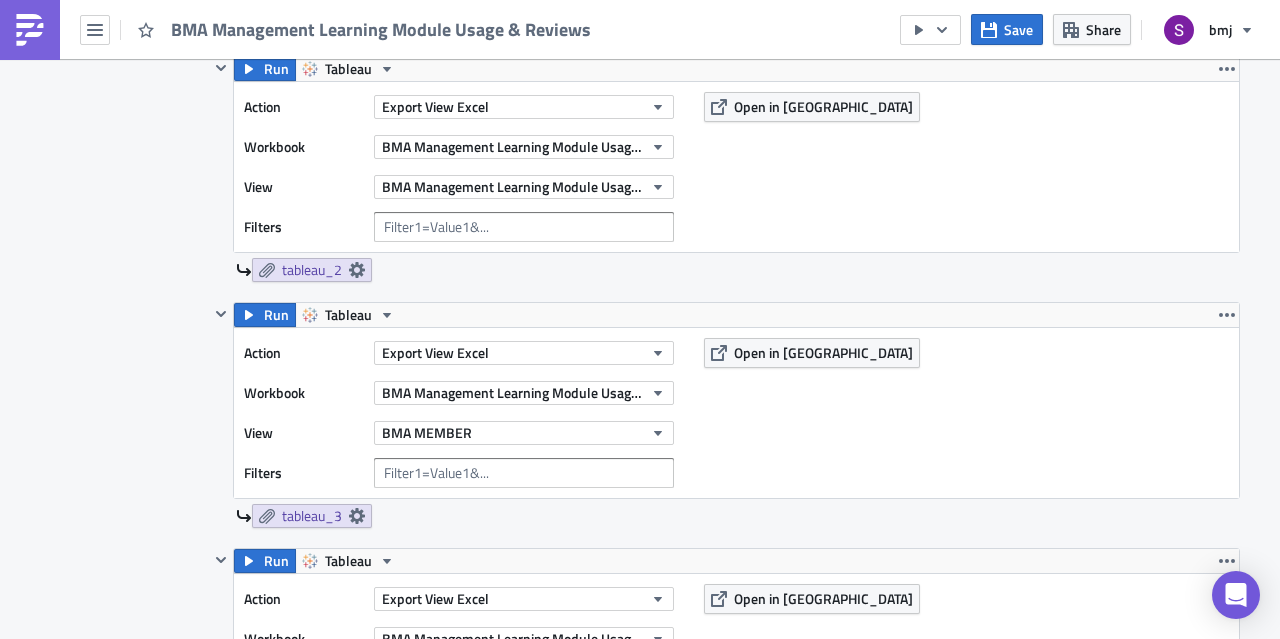 scroll, scrollTop: 1148, scrollLeft: 0, axis: vertical 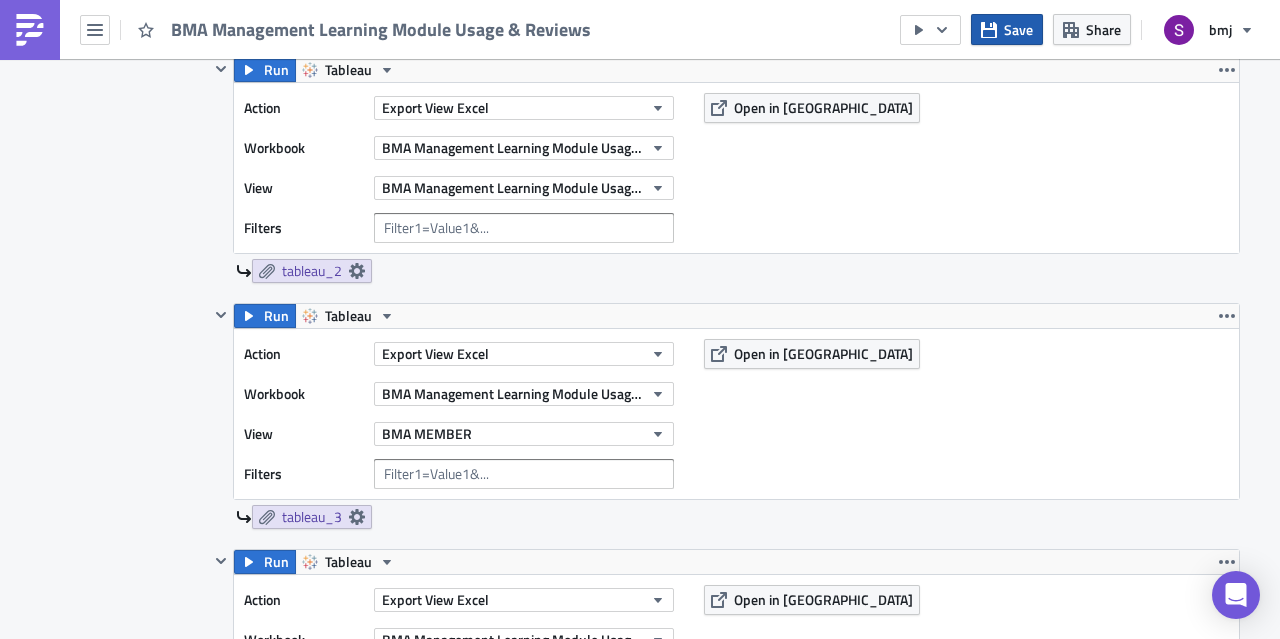 click on "Save" at bounding box center [1007, 29] 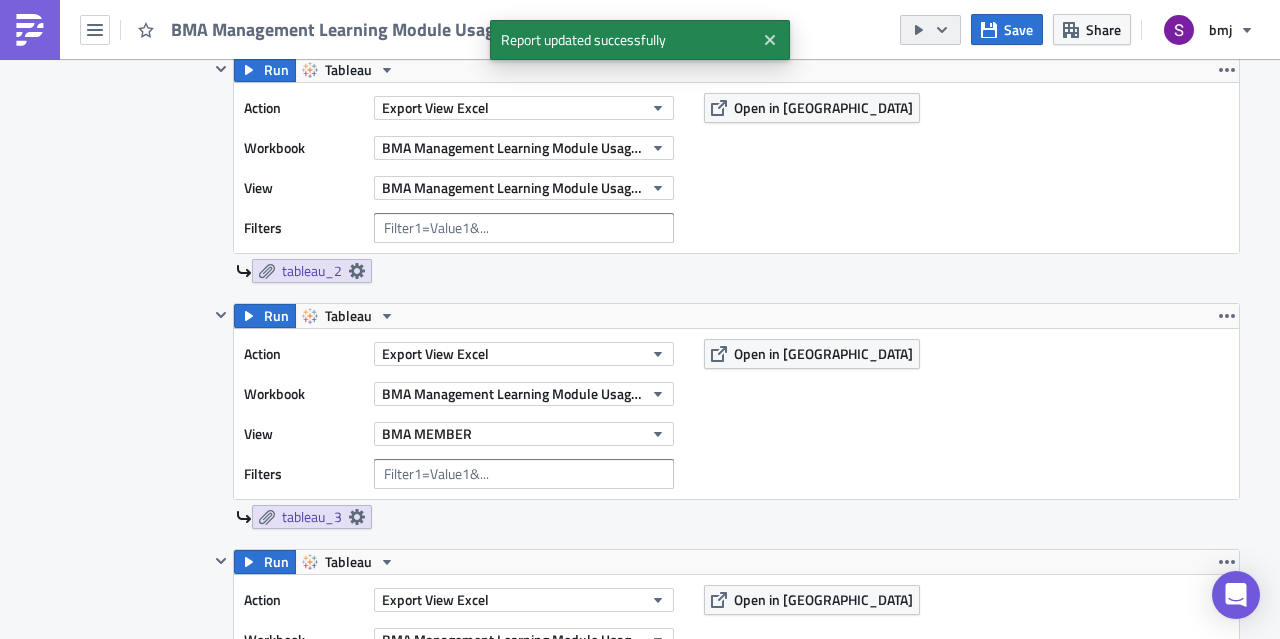 click at bounding box center (930, 30) 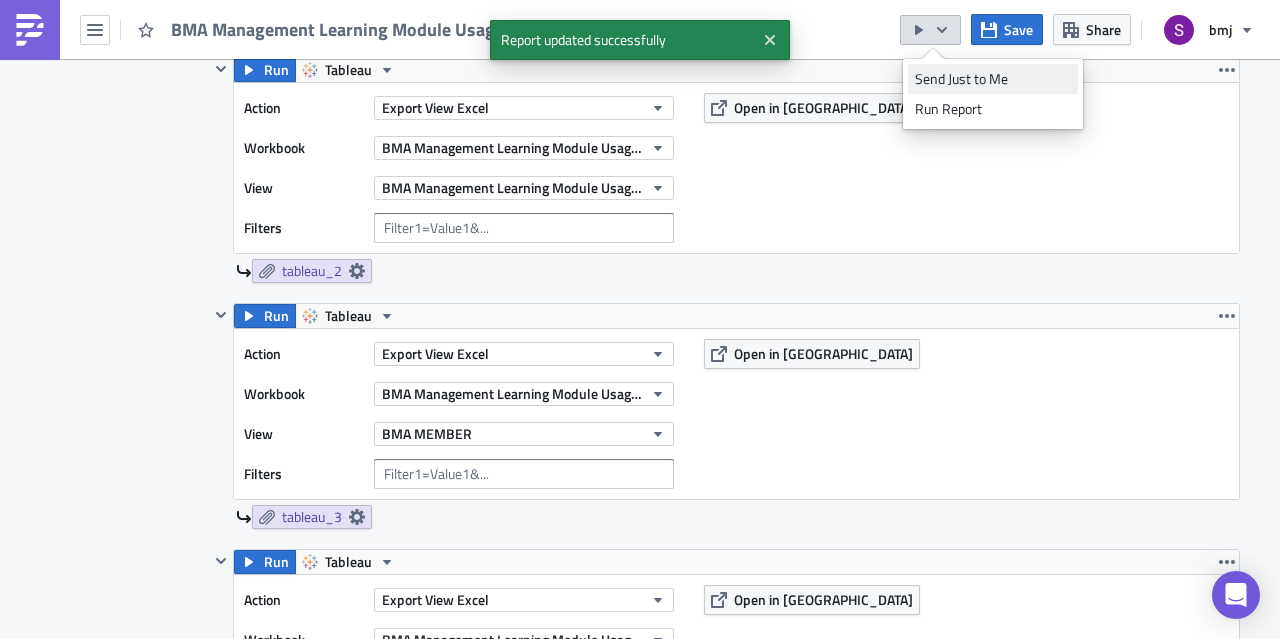 click on "Send Just to Me" at bounding box center (993, 79) 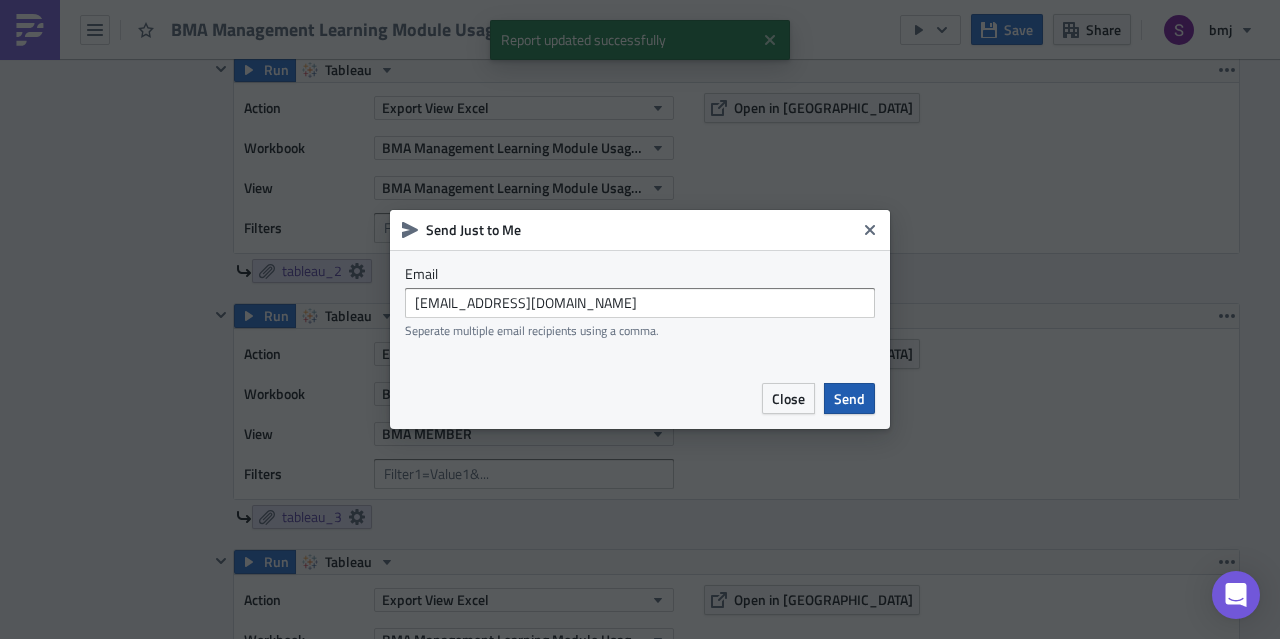 click on "Send" at bounding box center [849, 398] 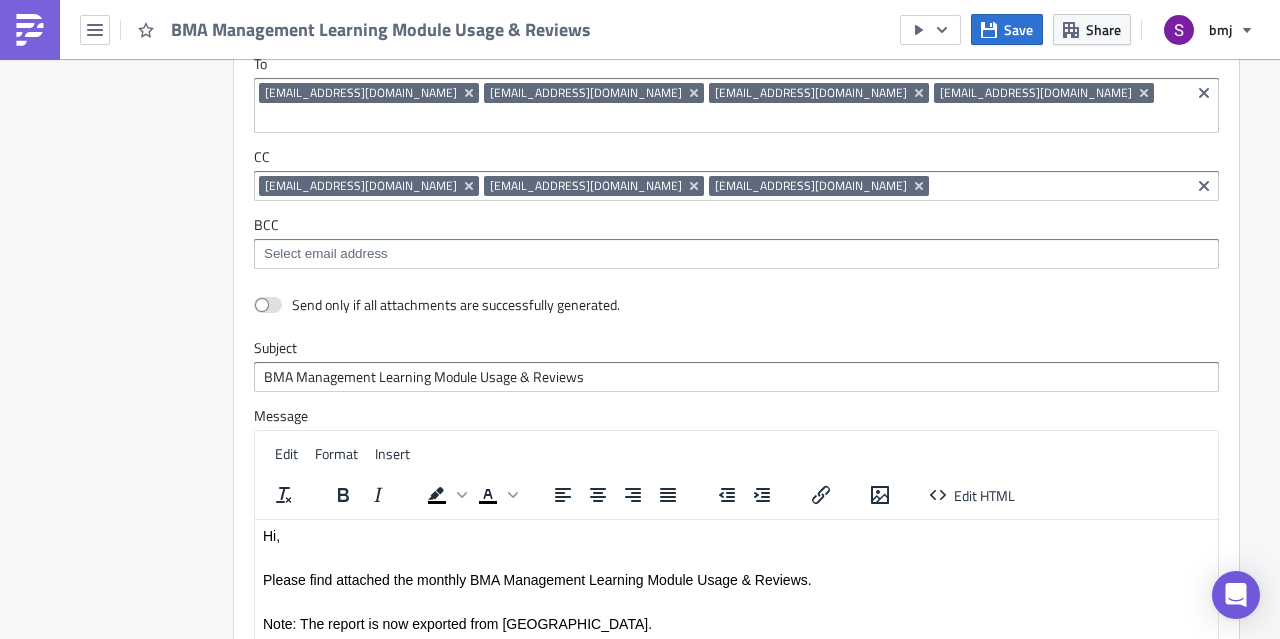 scroll, scrollTop: 3090, scrollLeft: 0, axis: vertical 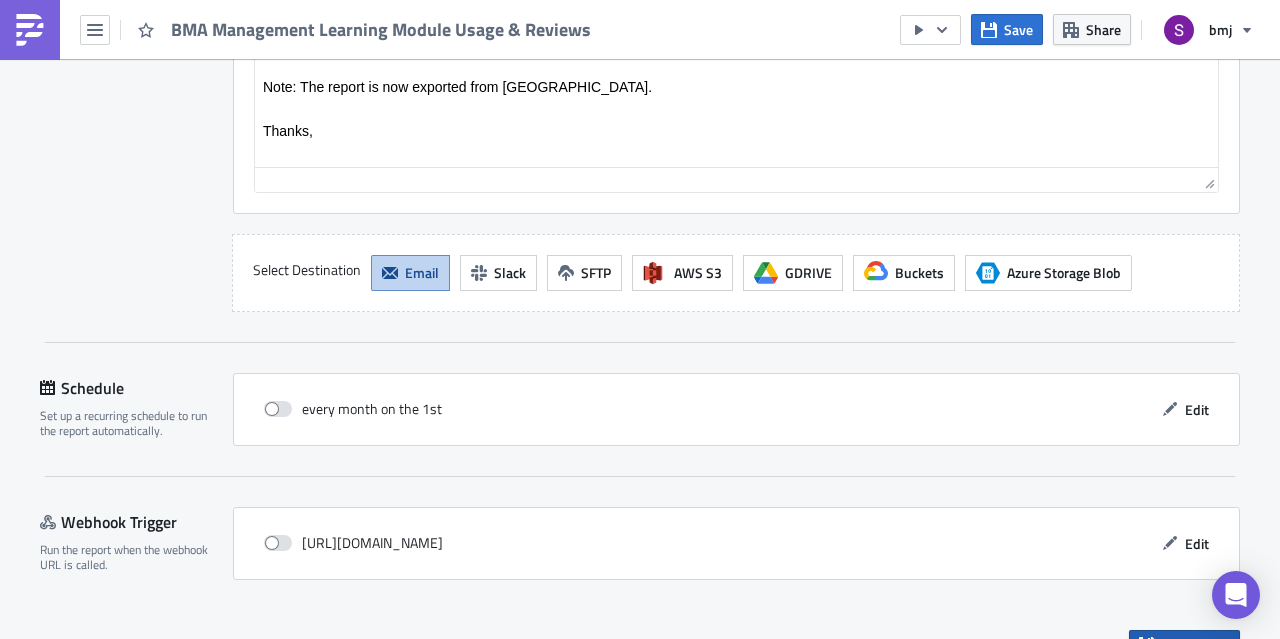 click 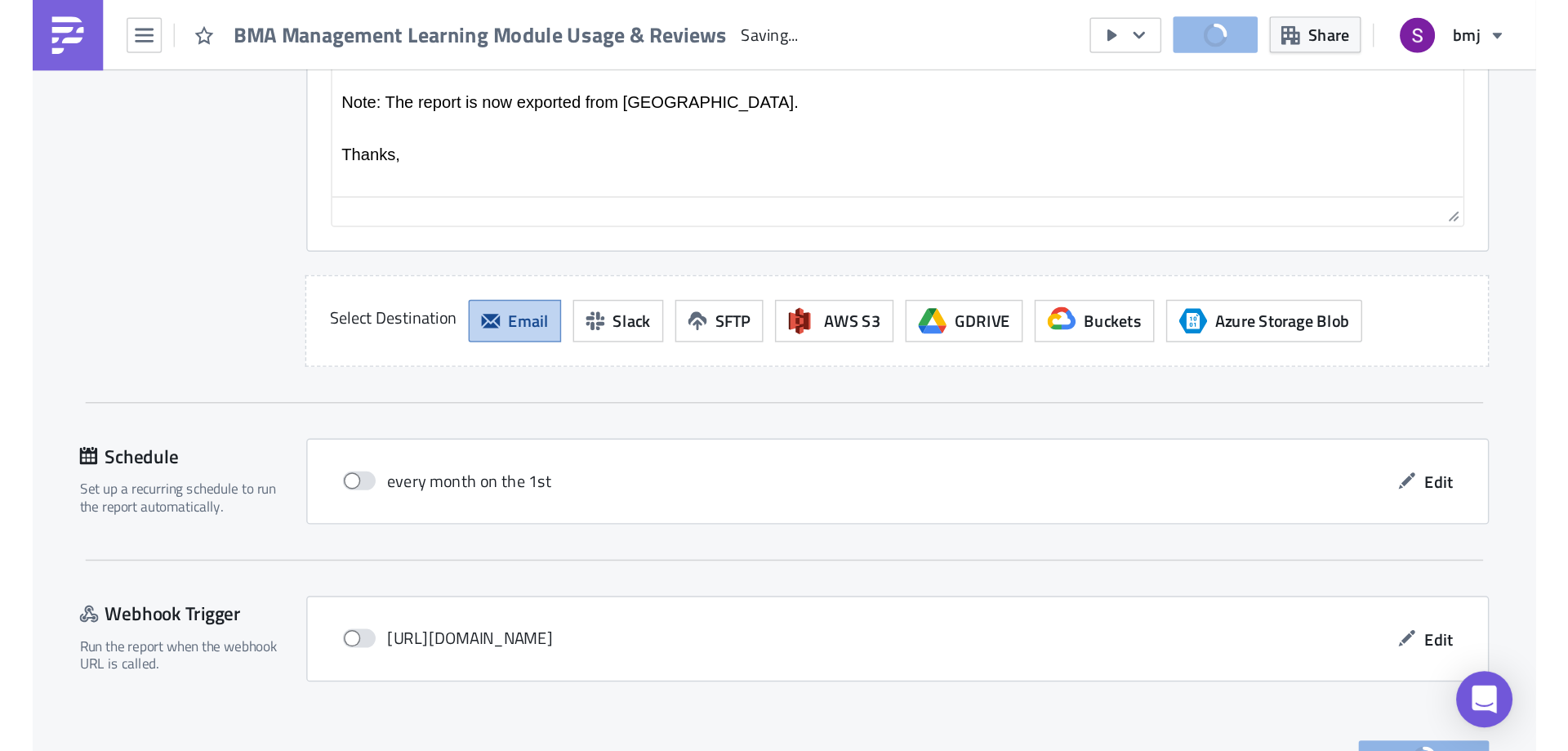 scroll, scrollTop: 0, scrollLeft: 0, axis: both 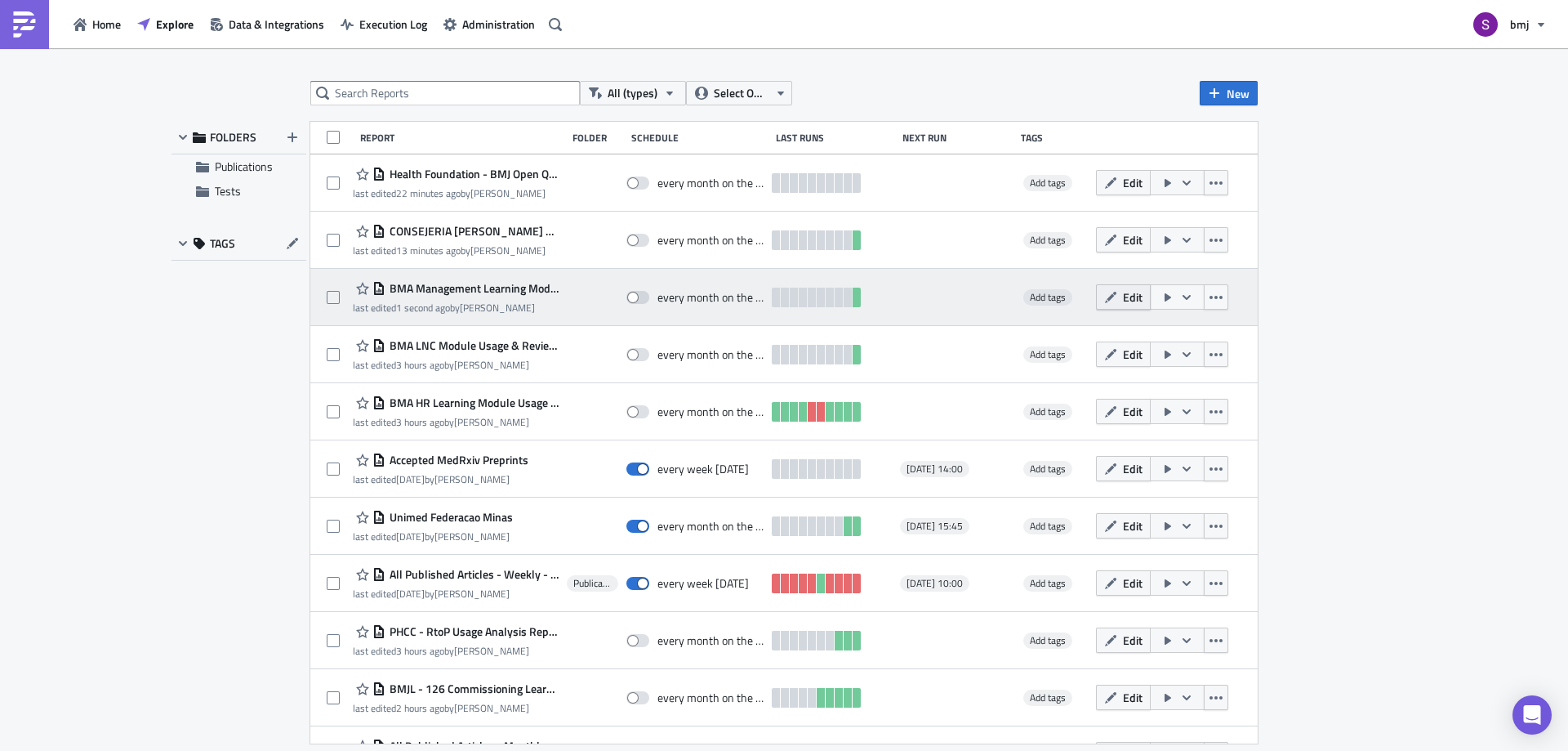 click on "Edit" at bounding box center (1123, 297) 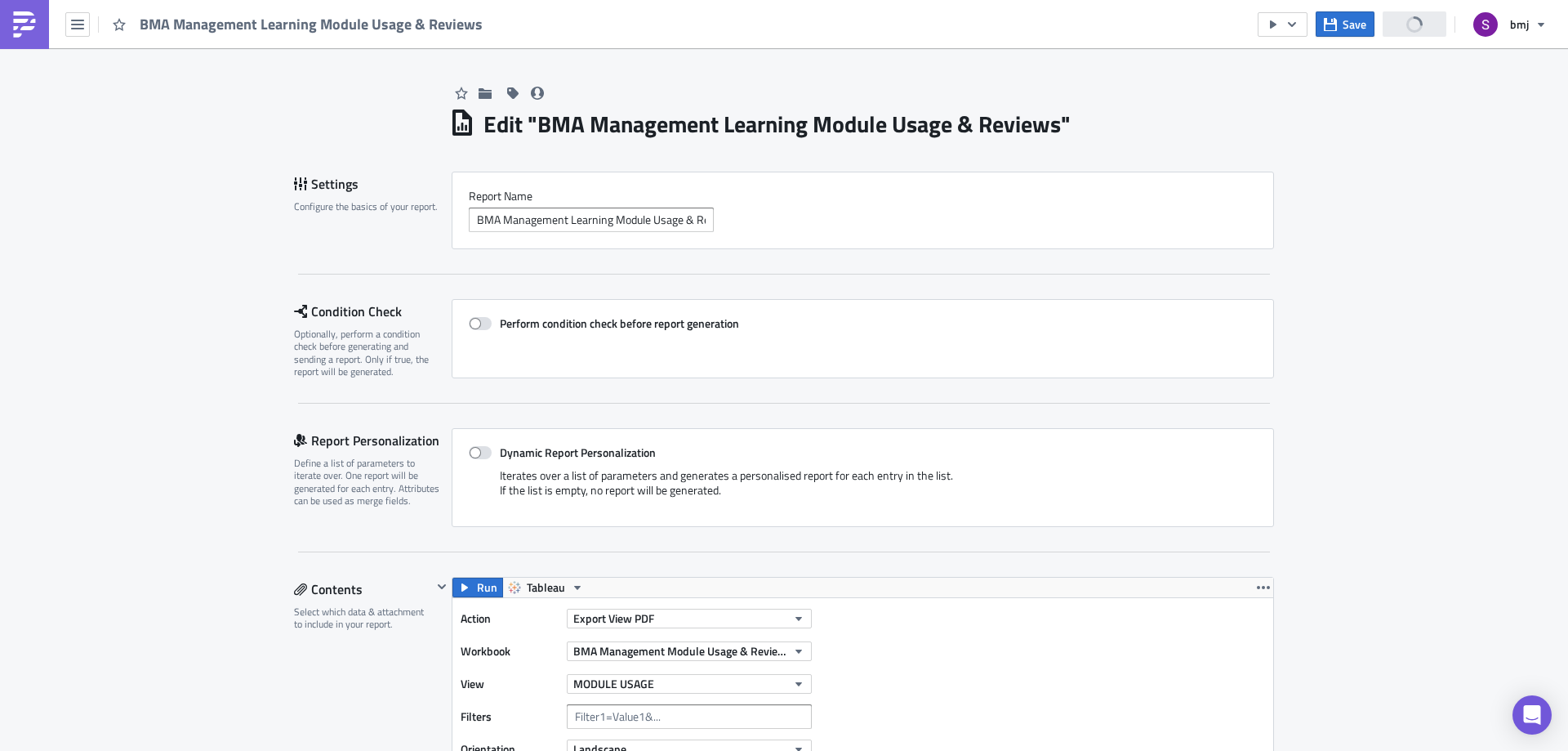 scroll, scrollTop: 0, scrollLeft: 0, axis: both 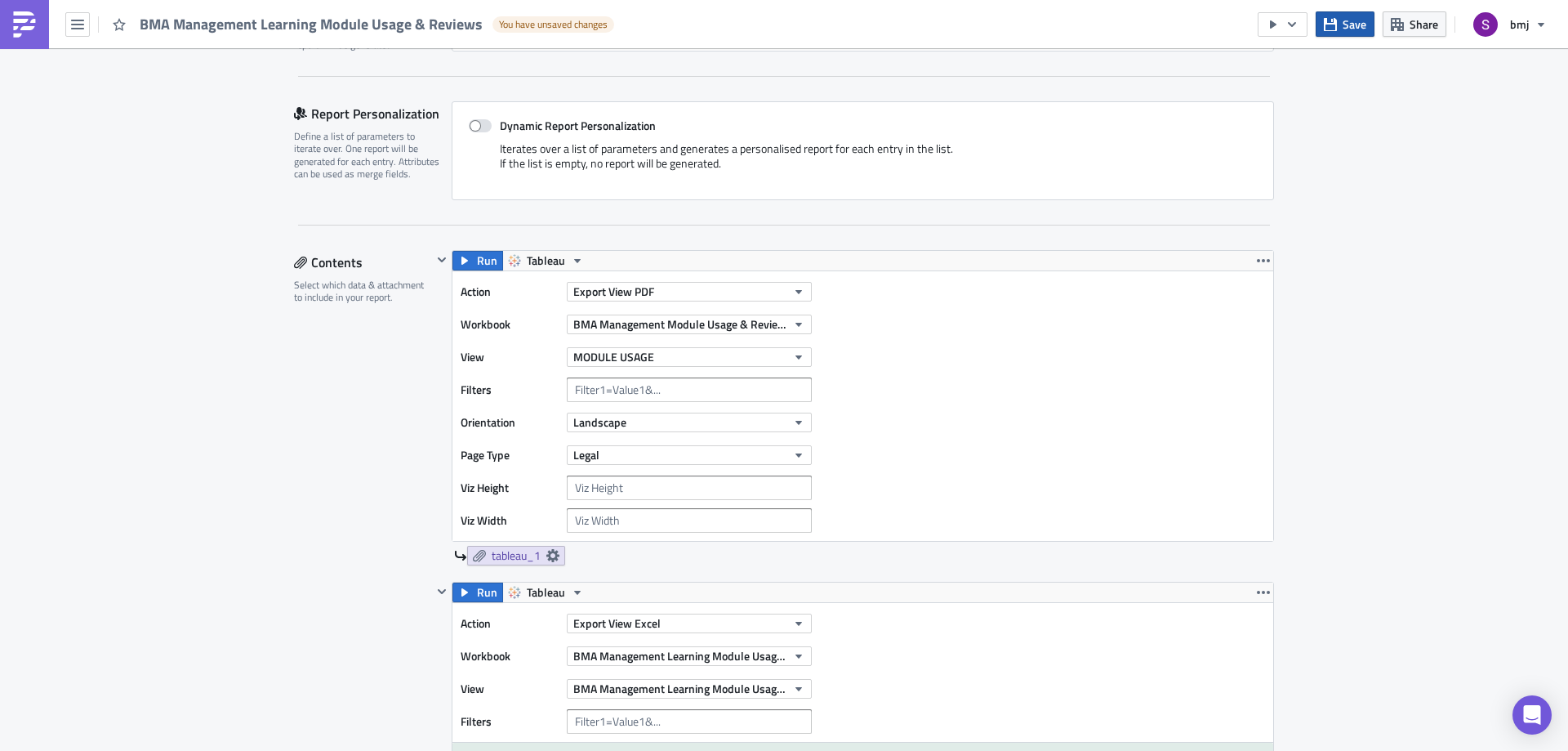 click on "Save" at bounding box center [1345, 24] 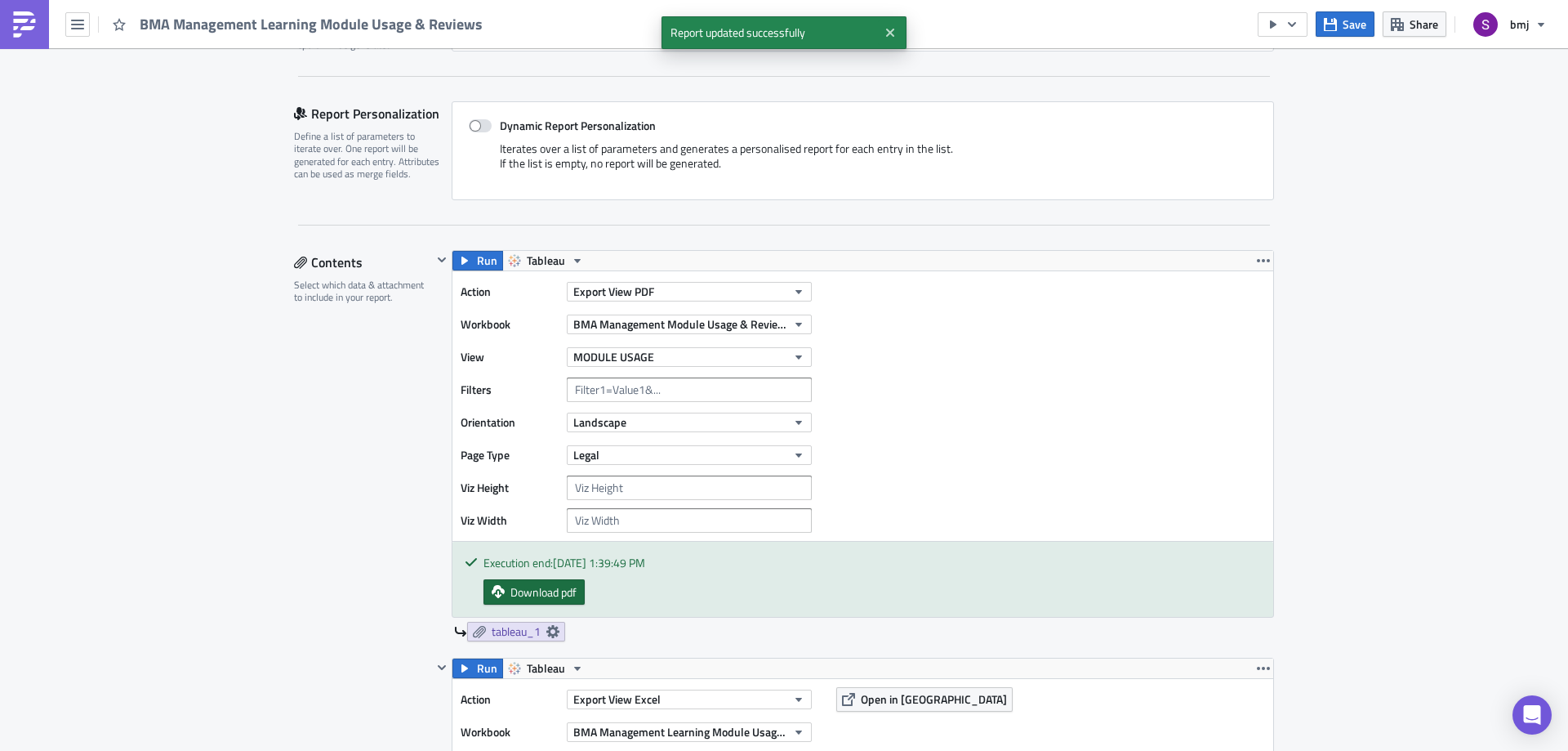 click on "Download pdf" at bounding box center (543, 592) 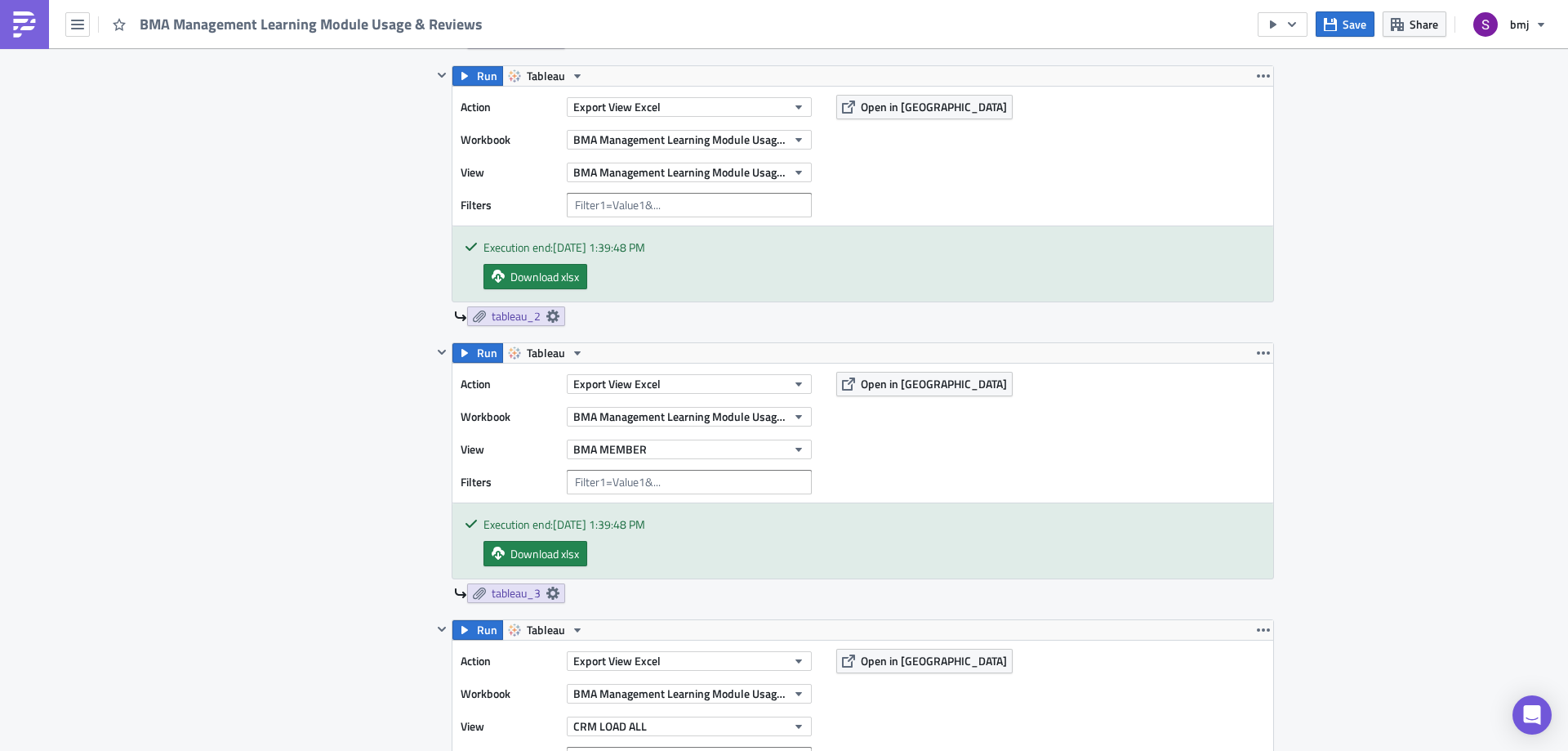 scroll, scrollTop: 817, scrollLeft: 0, axis: vertical 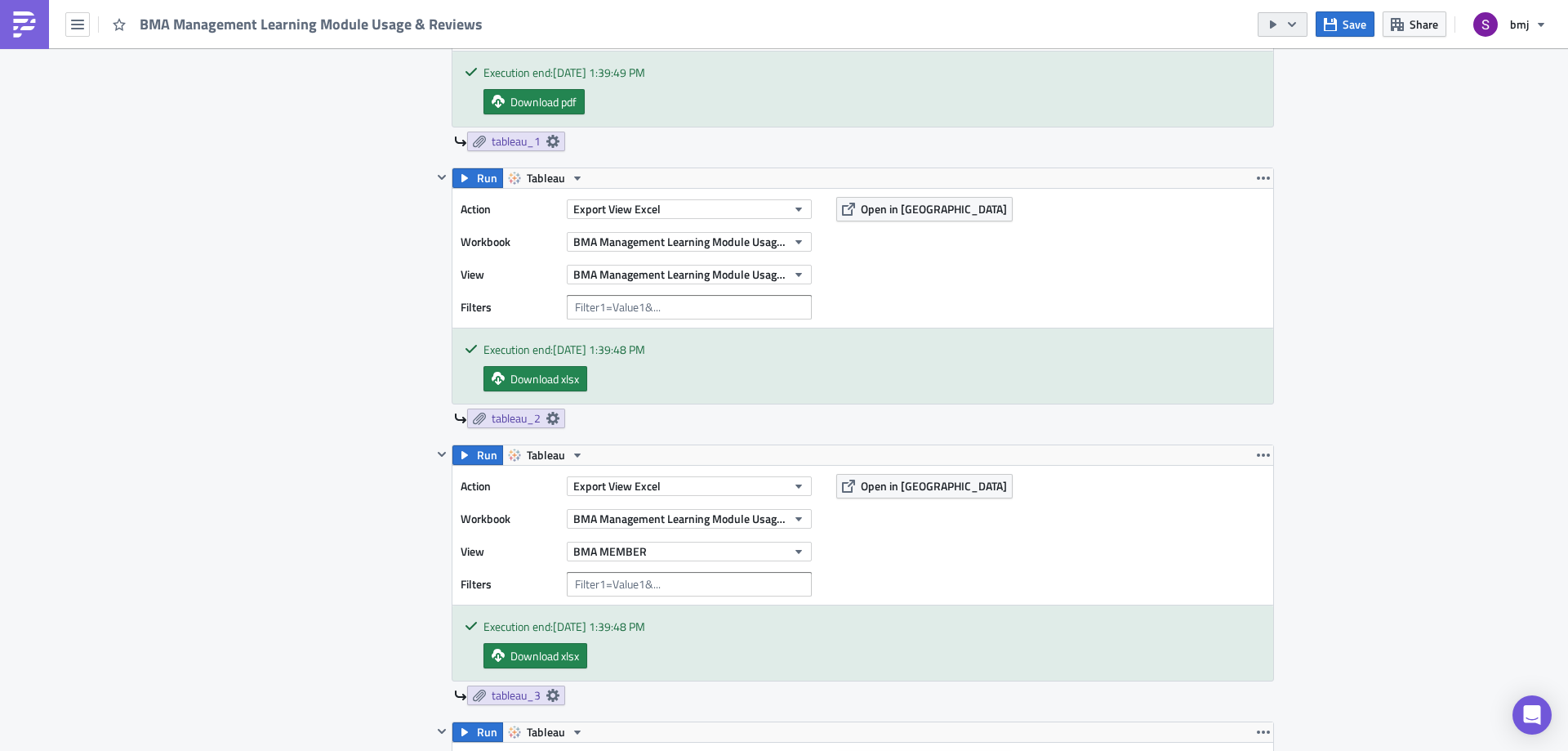click 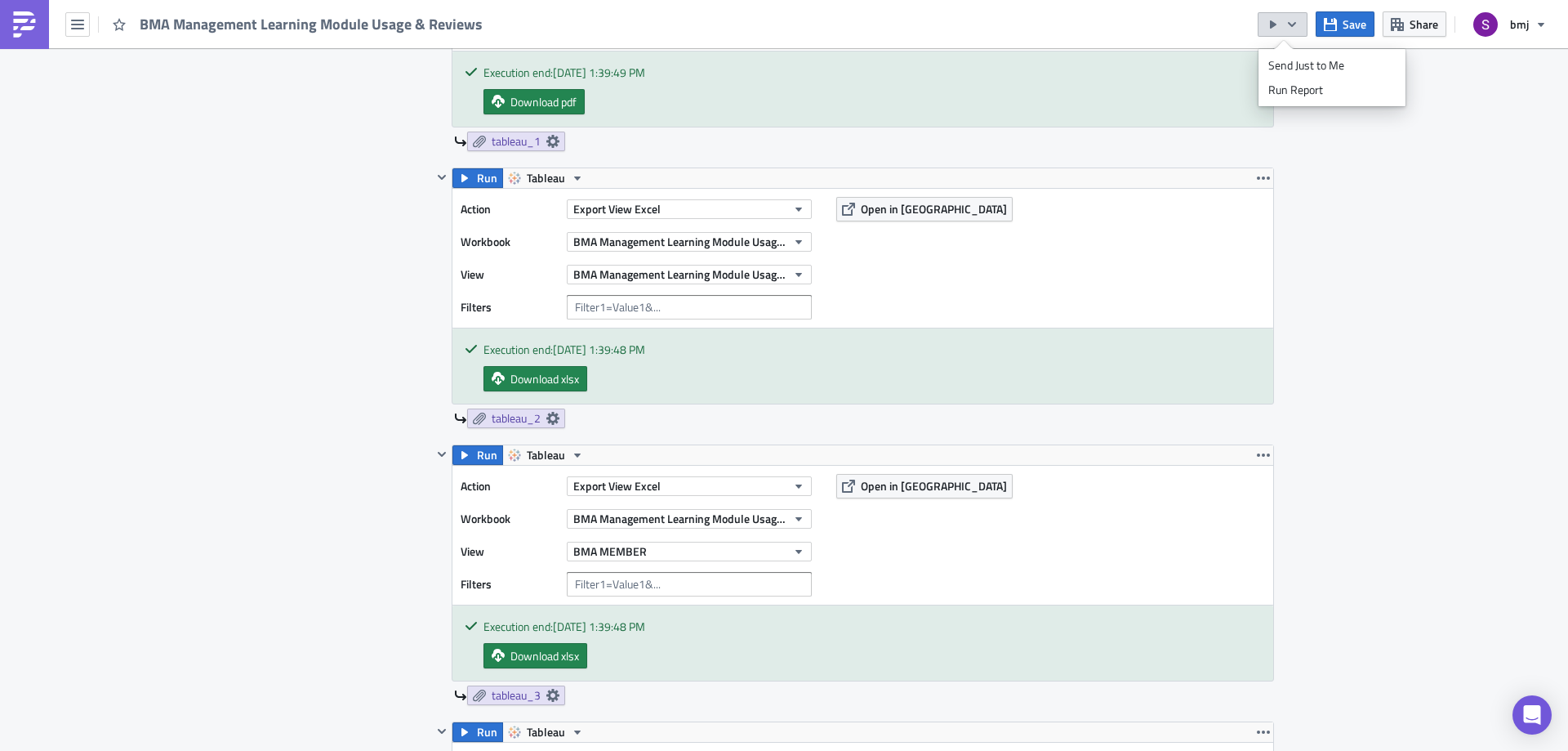 click on "Action   Export View Excel Workbook   BMA Management Learning Module Usage & Reviews View   BMA Management Learning Module Usage & Reviews Filters   Open in Tableau" at bounding box center (862, 258) 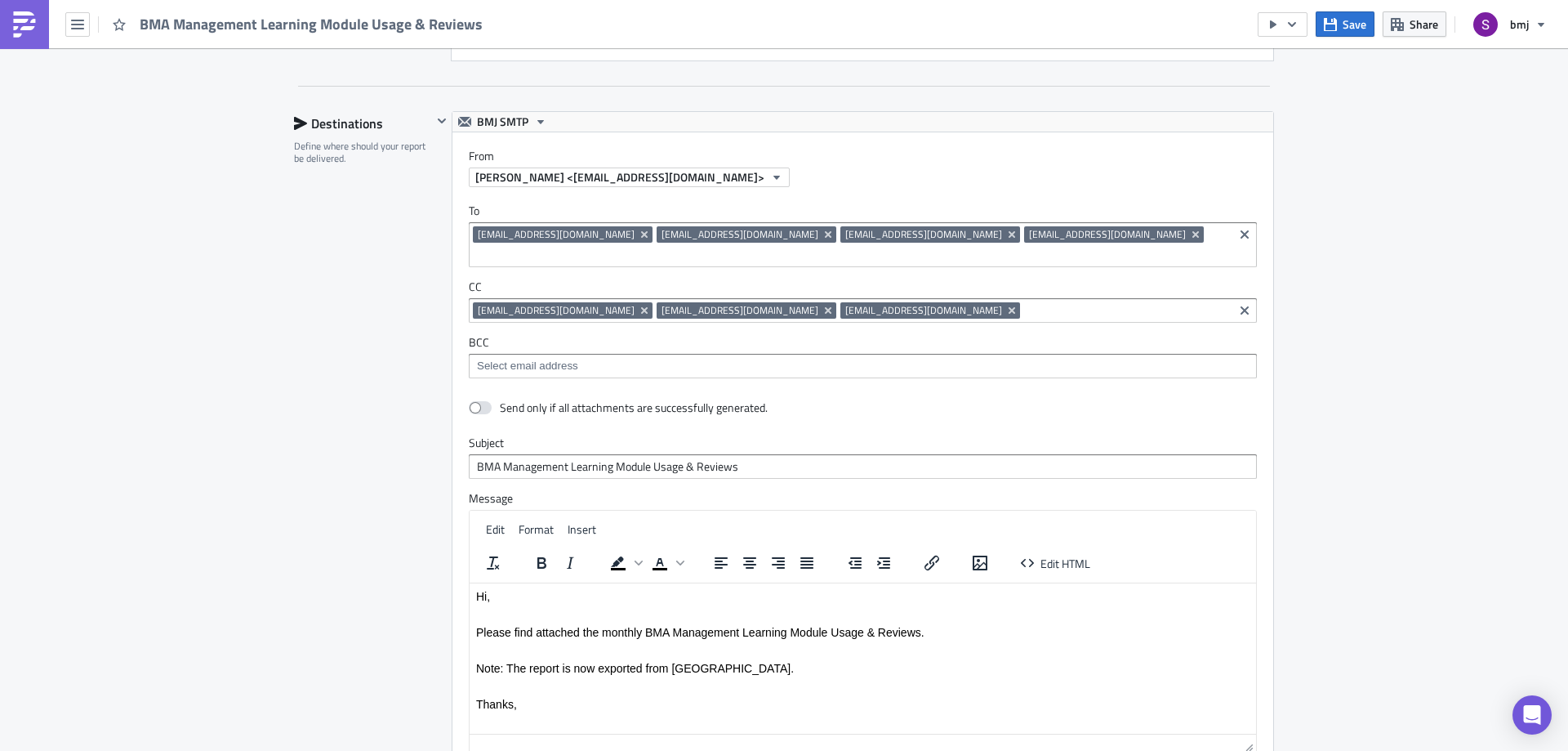 scroll, scrollTop: 2612, scrollLeft: 0, axis: vertical 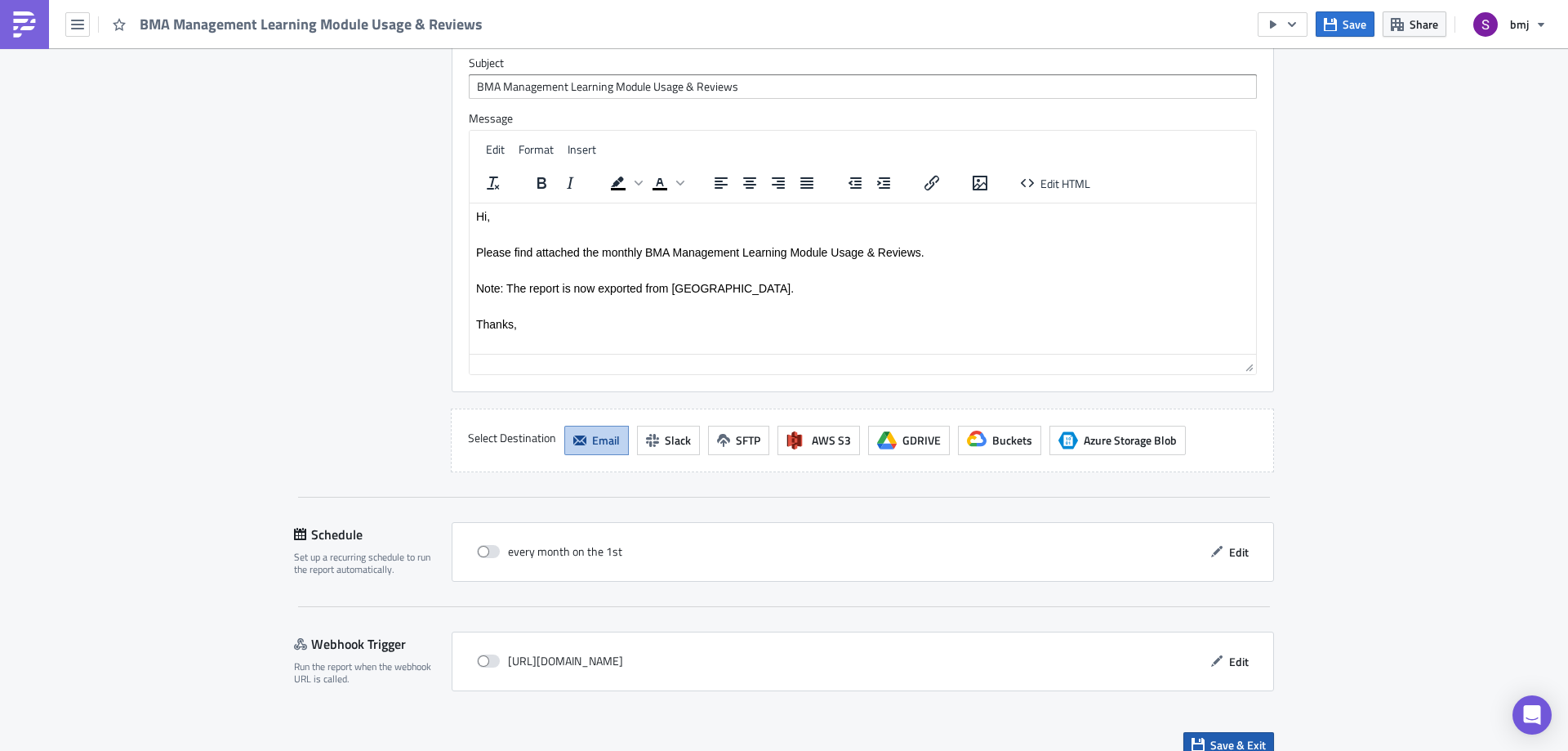 click on "Save & Exit" at bounding box center [1238, 744] 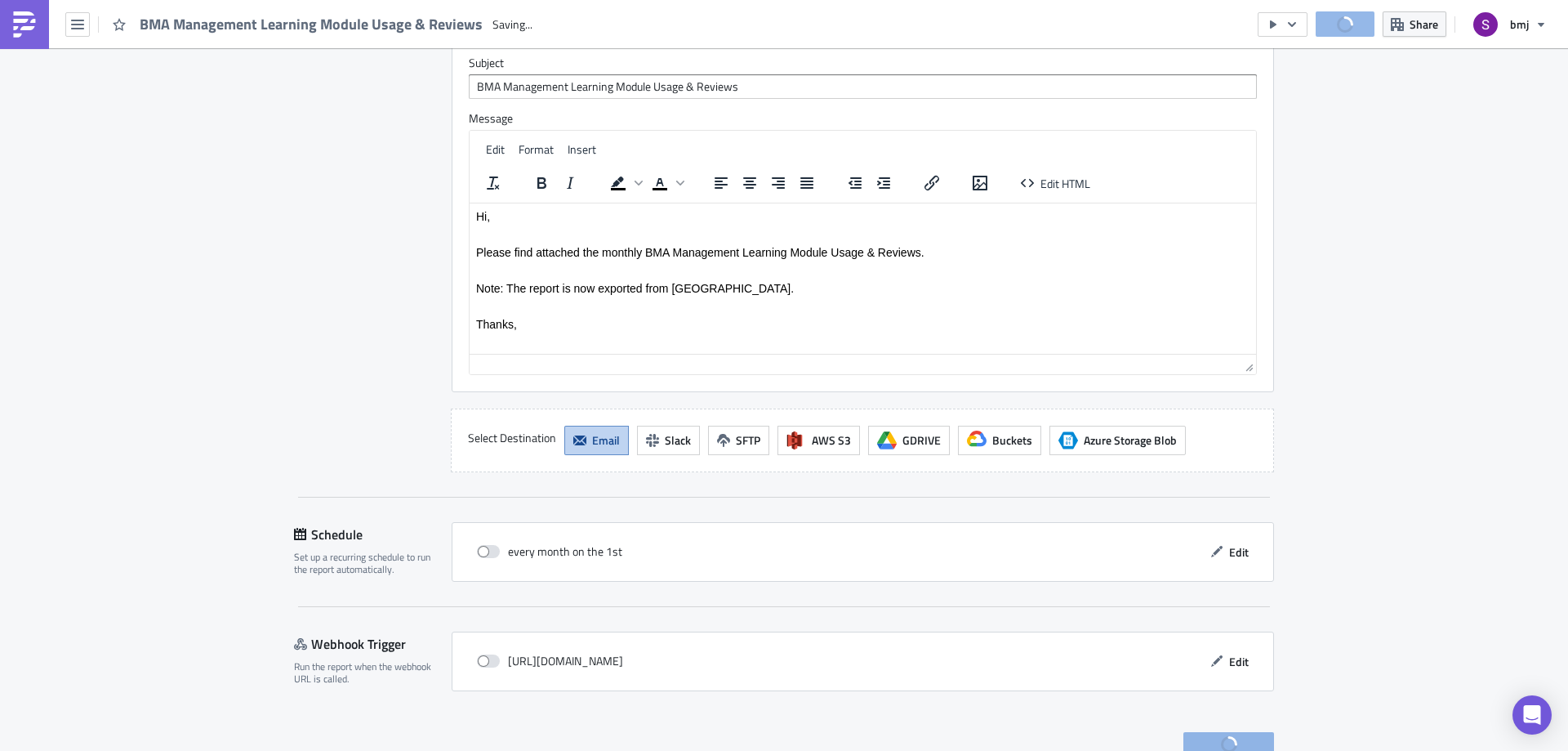 scroll, scrollTop: 0, scrollLeft: 0, axis: both 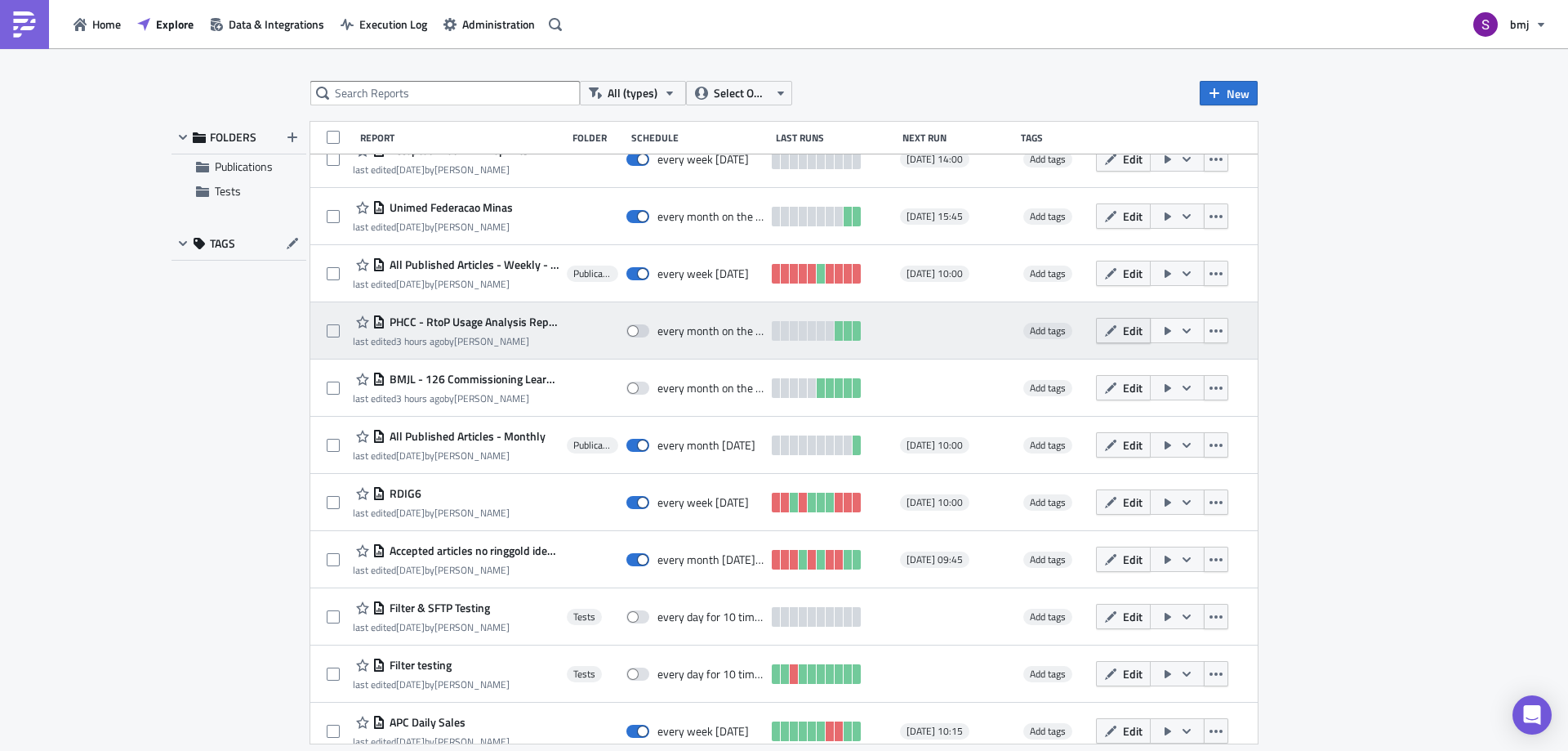 click on "Edit" at bounding box center [1123, 330] 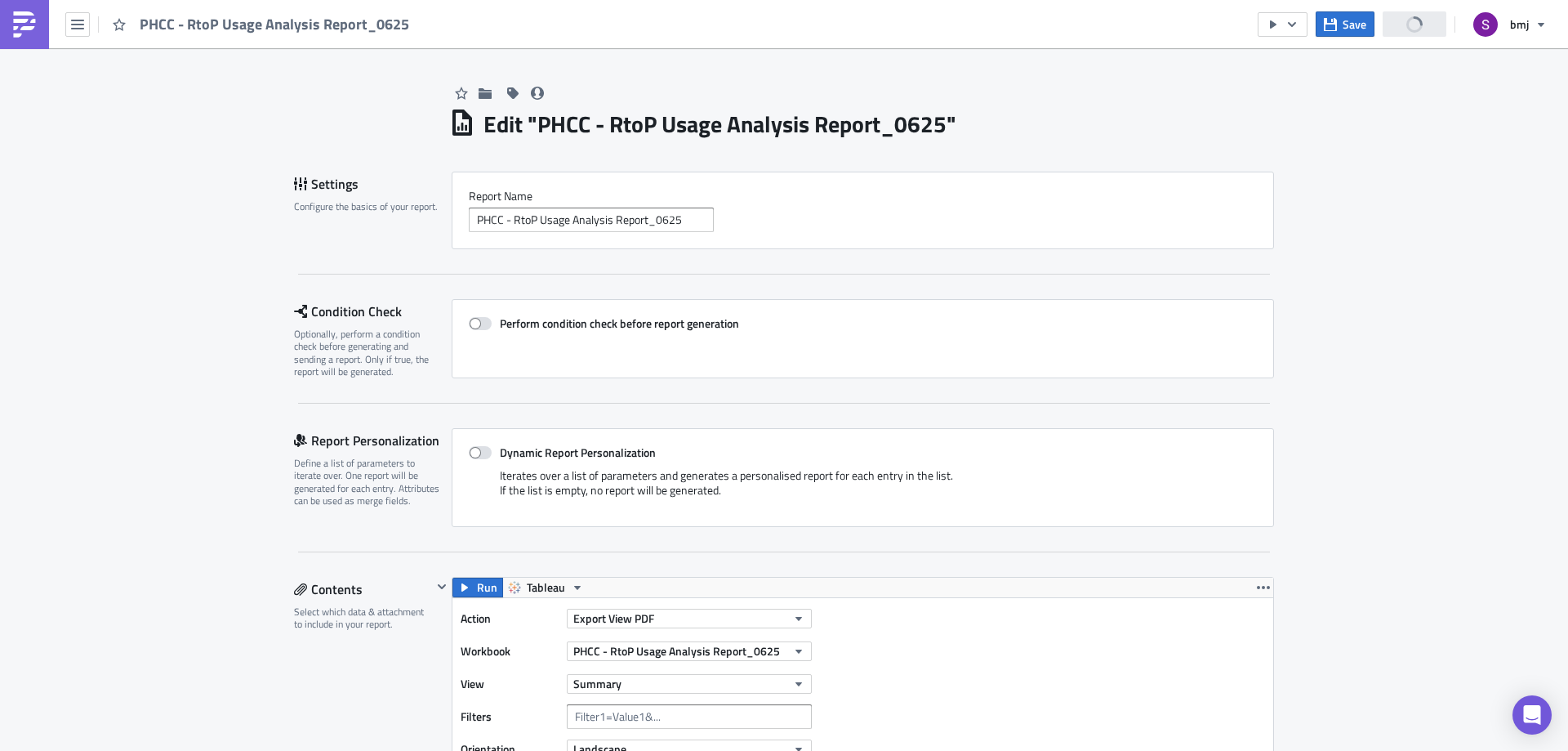 scroll, scrollTop: 0, scrollLeft: 0, axis: both 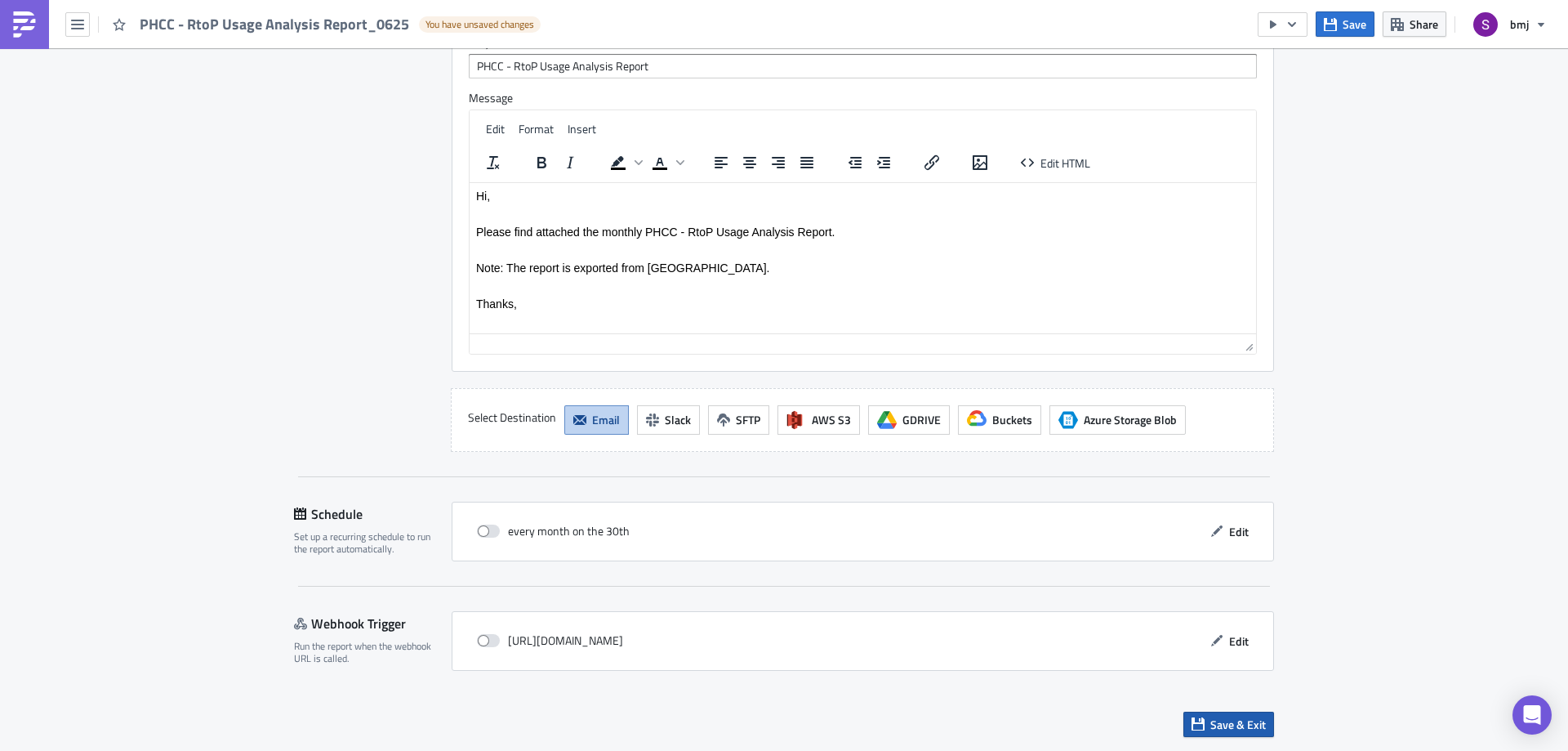 click on "Save & Exit" at bounding box center (1228, 724) 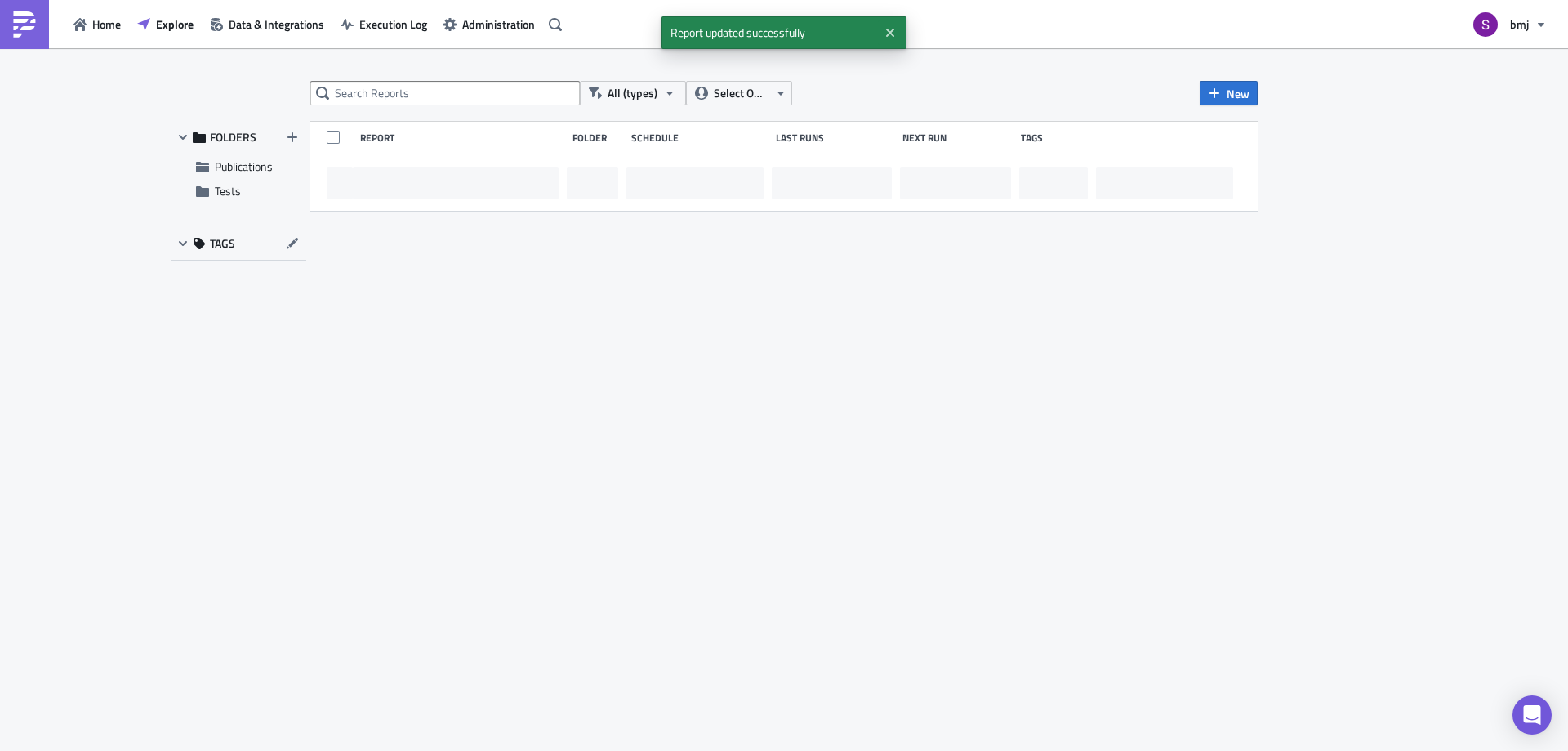 scroll, scrollTop: 0, scrollLeft: 0, axis: both 